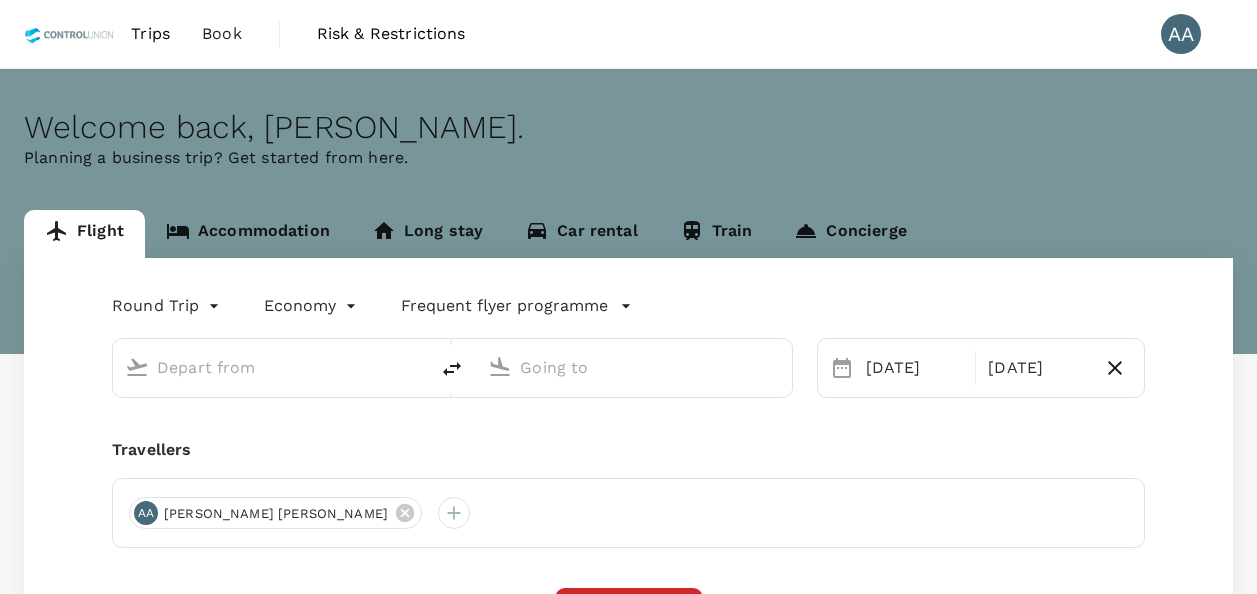 scroll, scrollTop: 0, scrollLeft: 0, axis: both 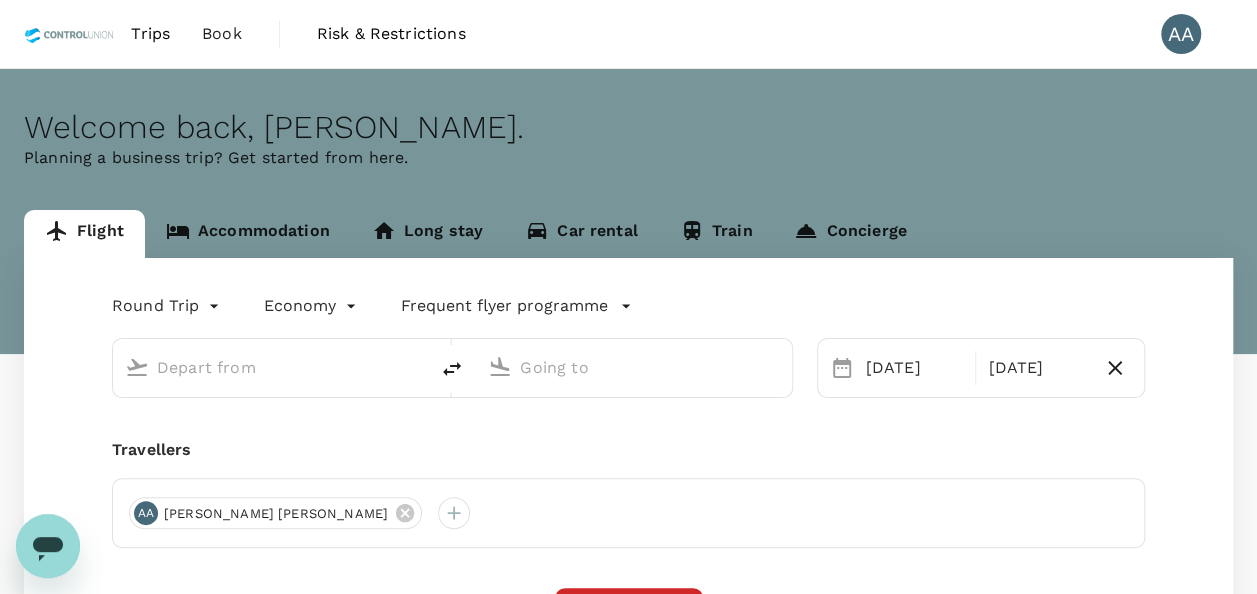 type on "Butuan (BXU)" 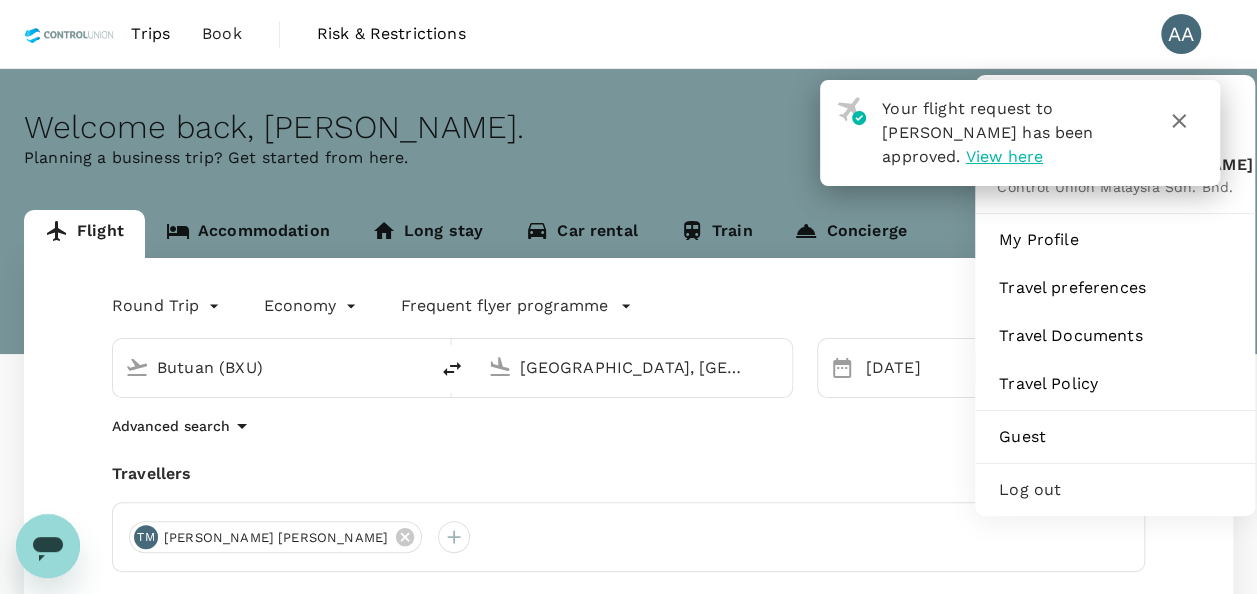 type 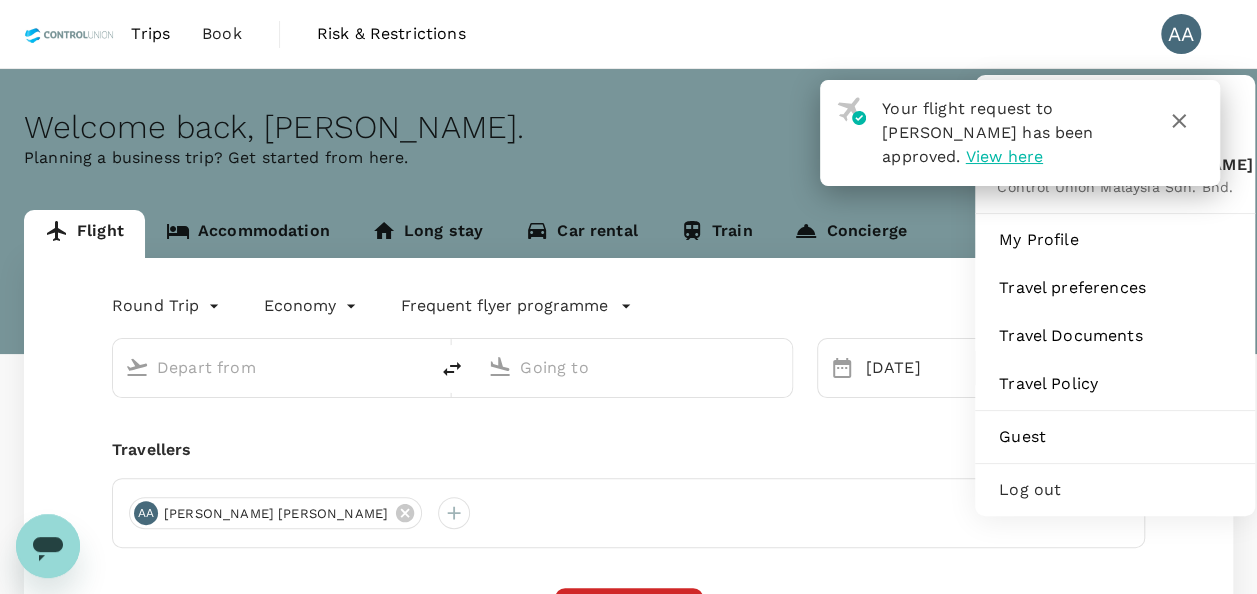 type on "Butuan (BXU)" 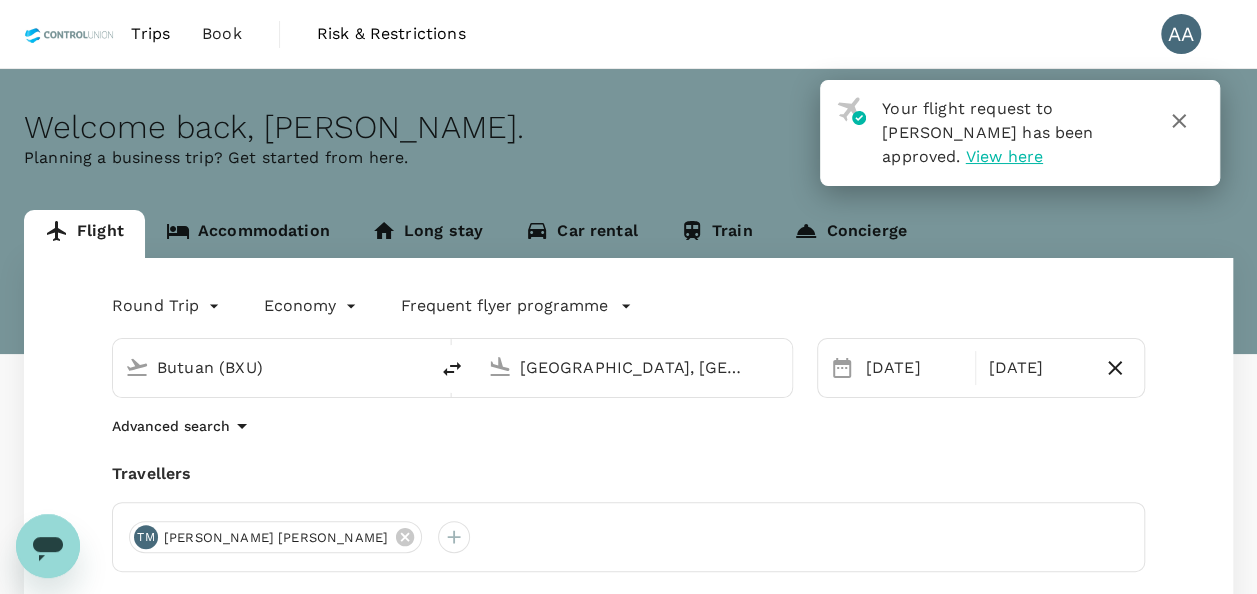 click on "View here" at bounding box center (1004, 156) 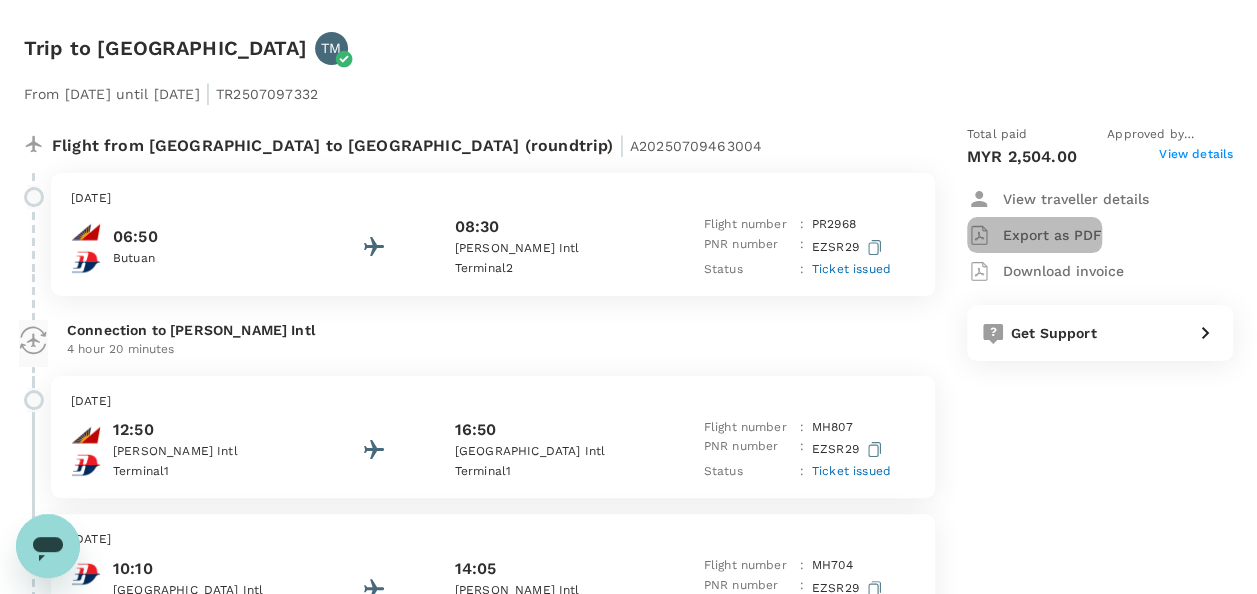 click on "Export as PDF" at bounding box center [1052, 235] 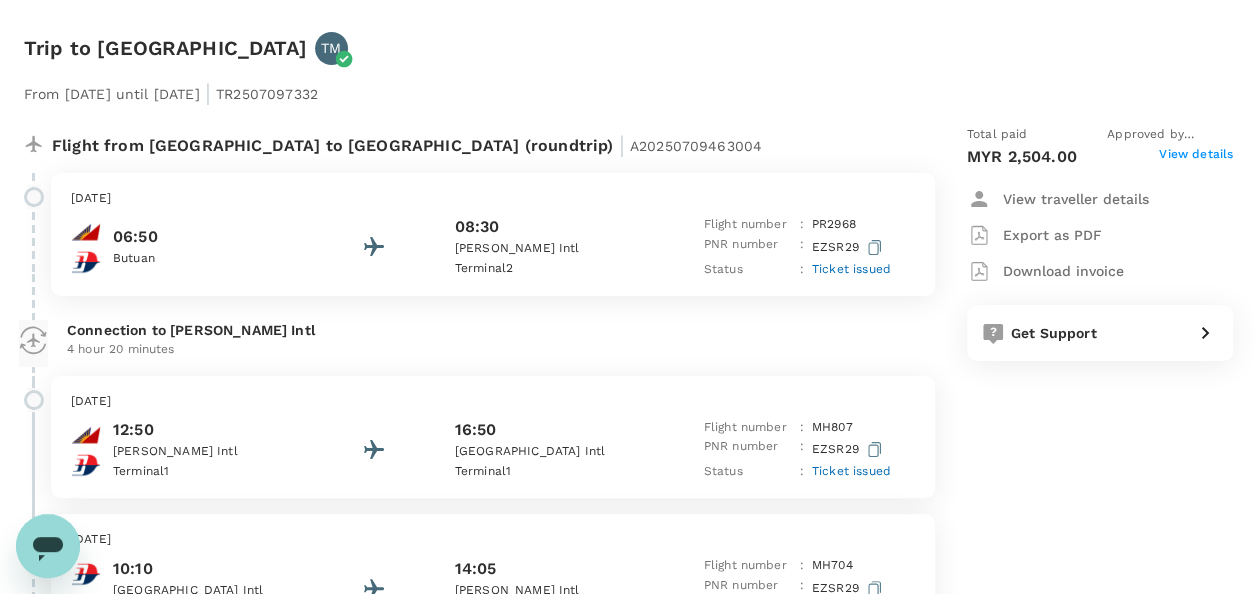 click on "From 28 Jul 2025 until 31 Jul 2025     |   TR2507097332 Flight from Philippines to Malaysia (roundtrip)   |   A20250709463004 Monday, 28 Jul 2025   06:50 Butuan 08:30 Ninoy Aquino Intl Terminal  2 Flight number : PR 2968 PNR number : EZSR29   Status : Ticket issued Connection to Ninoy Aquino Intl 4 hour 20 minutes Monday, 28 Jul 2025   12:50 Ninoy Aquino Intl Terminal  1 16:50 Kuala Lumpur Intl Terminal  1 Flight number : MH 807 PNR number : EZSR29   Status : Ticket issued Thursday, 31 Jul 2025   10:10 Kuala Lumpur Intl Terminal  1 14:05 Ninoy Aquino Intl Terminal  1 Flight number : MH 704 PNR number : EZSR29   Status : Ticket issued Connection to Ninoy Aquino Intl 3 hour 30 minutes Thursday, 31 Jul 2025   17:35 Ninoy Aquino Intl Terminal  2 19:20 Butuan Flight number : PR 2938 PNR number : EZSR29   Status : Ticket issued Total paid Approved by     Muhammad Hariz Bin Abdul Rahman MYR 2,504.00 View details View traveller details Export as PDF Download invoice Get Support" at bounding box center [612, 452] 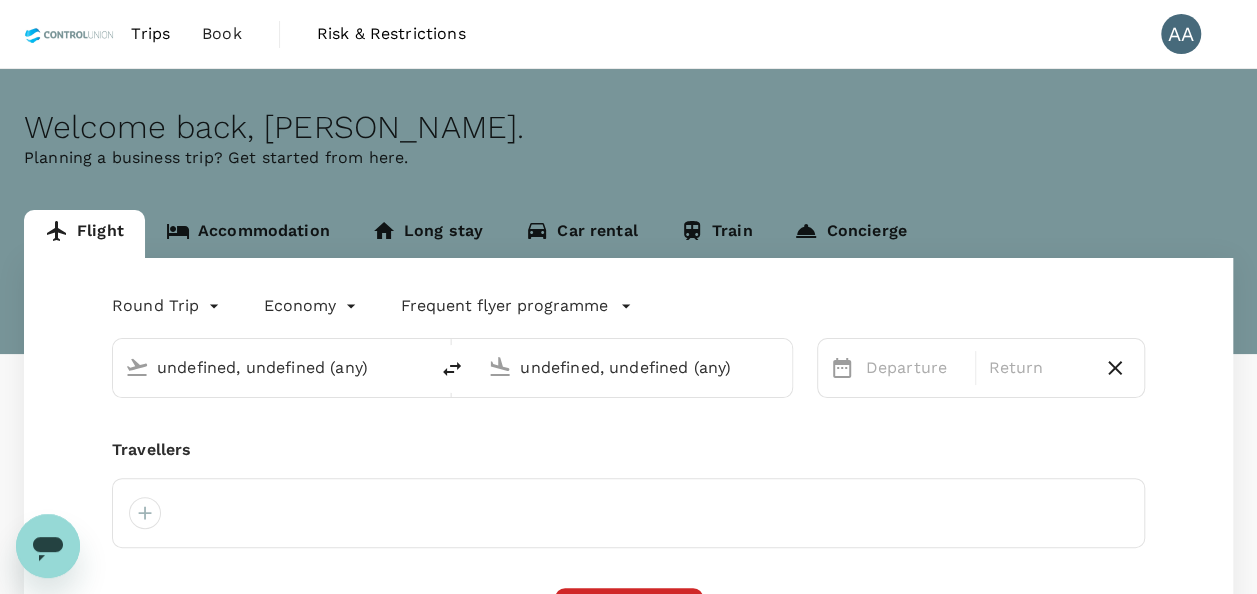 type on "Butuan (BXU)" 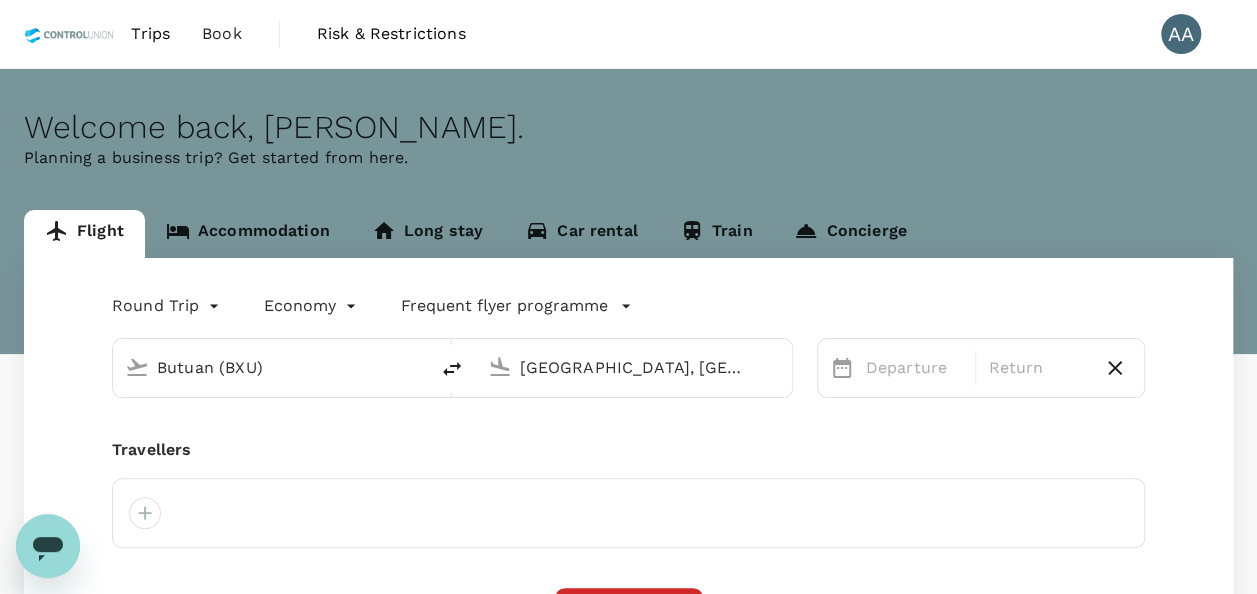 type 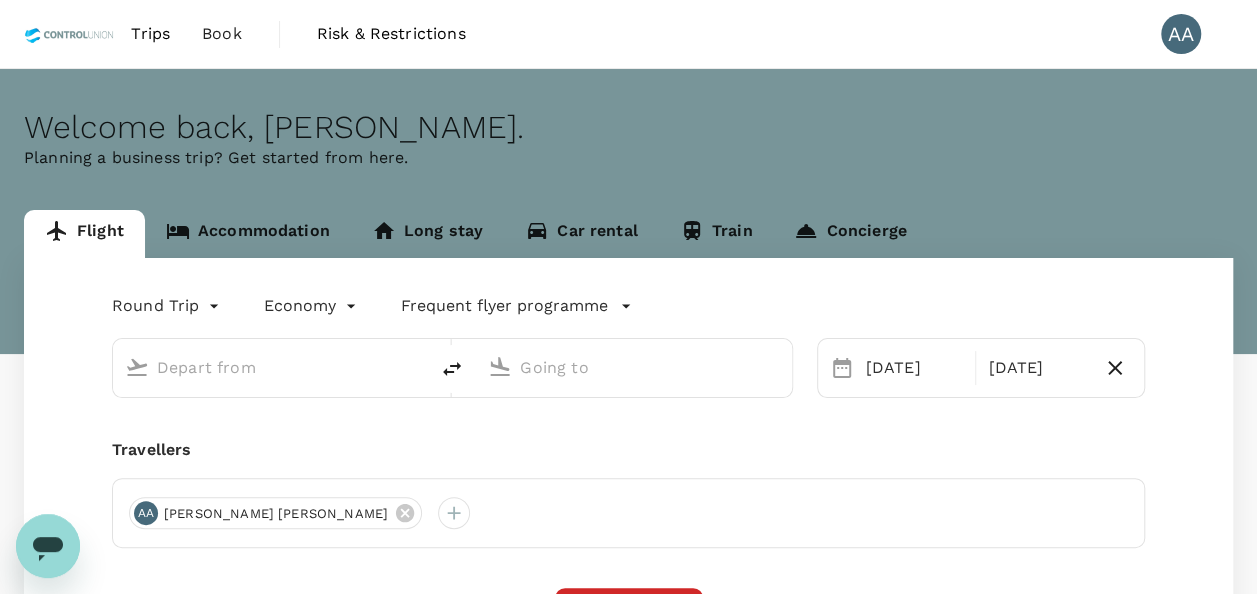 type on "Butuan (BXU)" 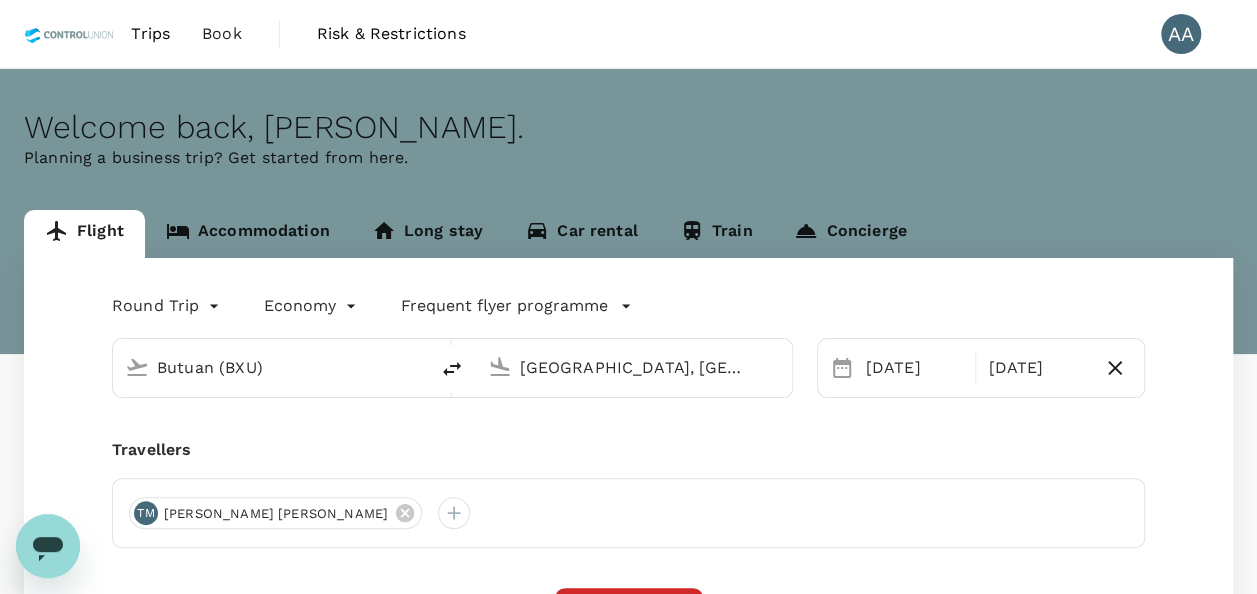 type 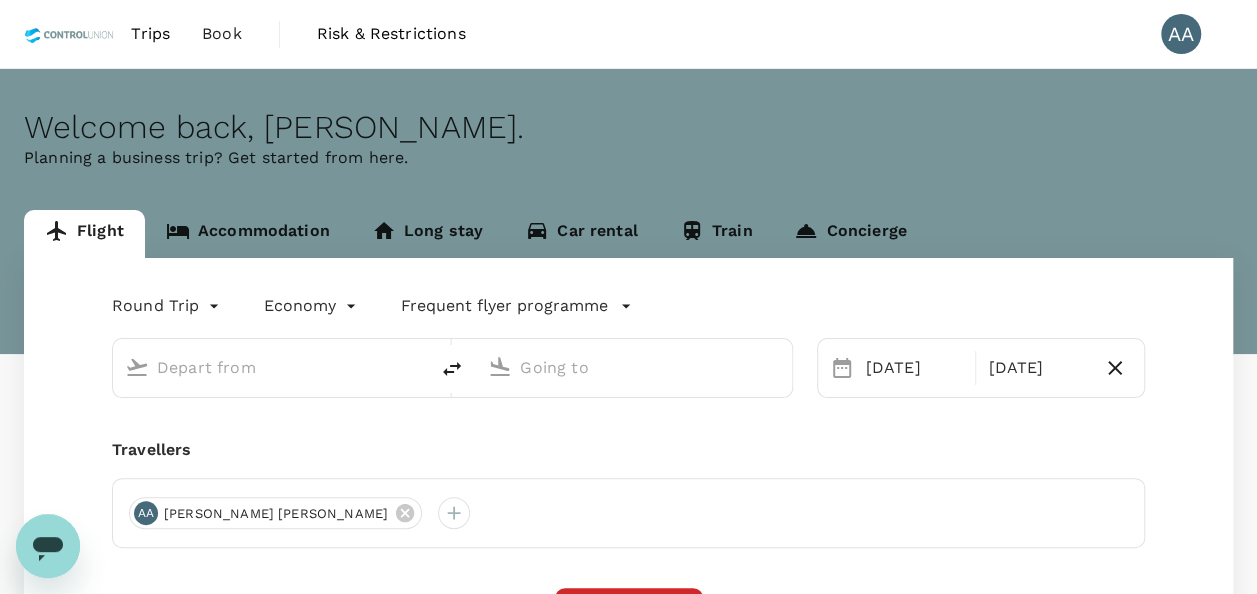 type on "Butuan (BXU)" 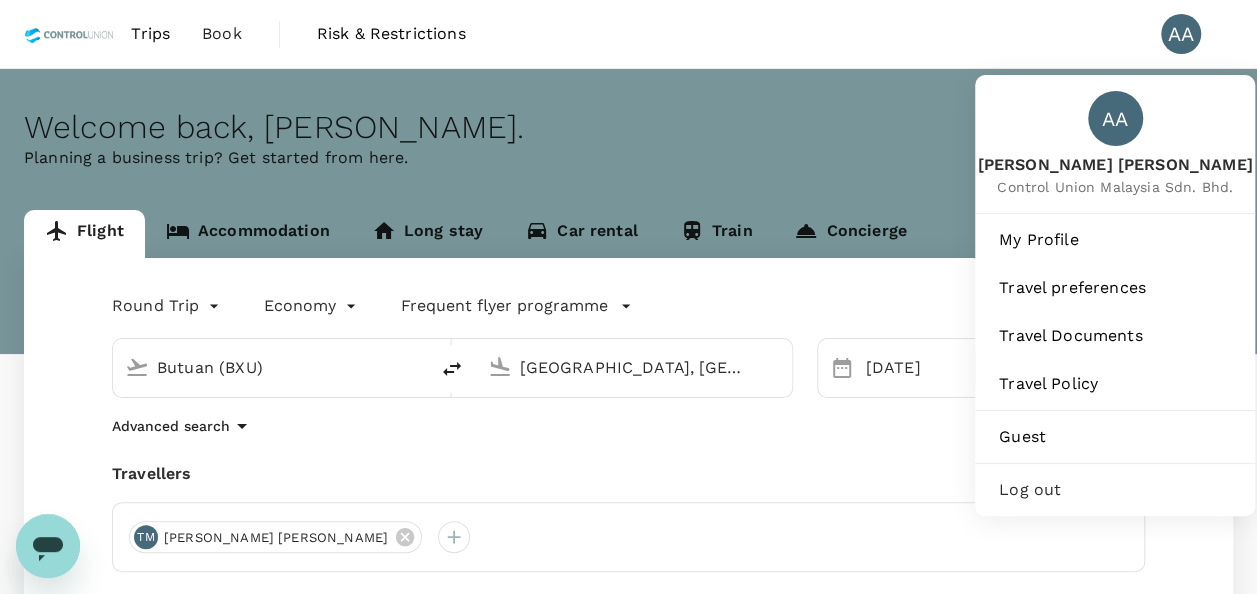 click on "AA" at bounding box center (1181, 34) 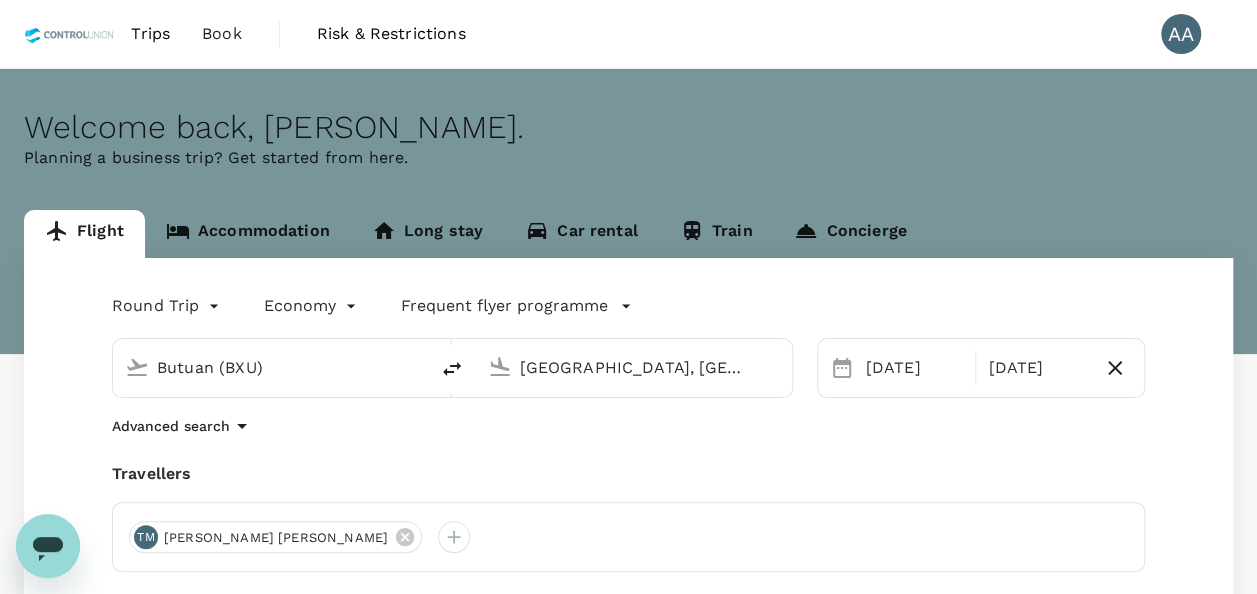 click on "AA" at bounding box center [1181, 34] 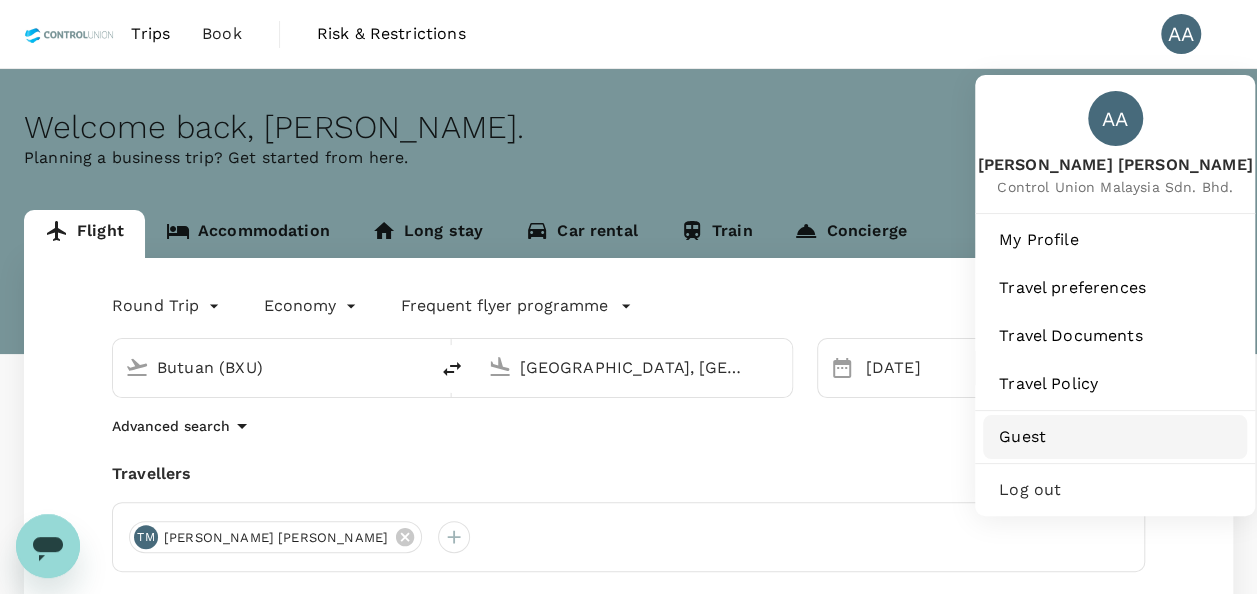 click on "Guest" at bounding box center (1115, 437) 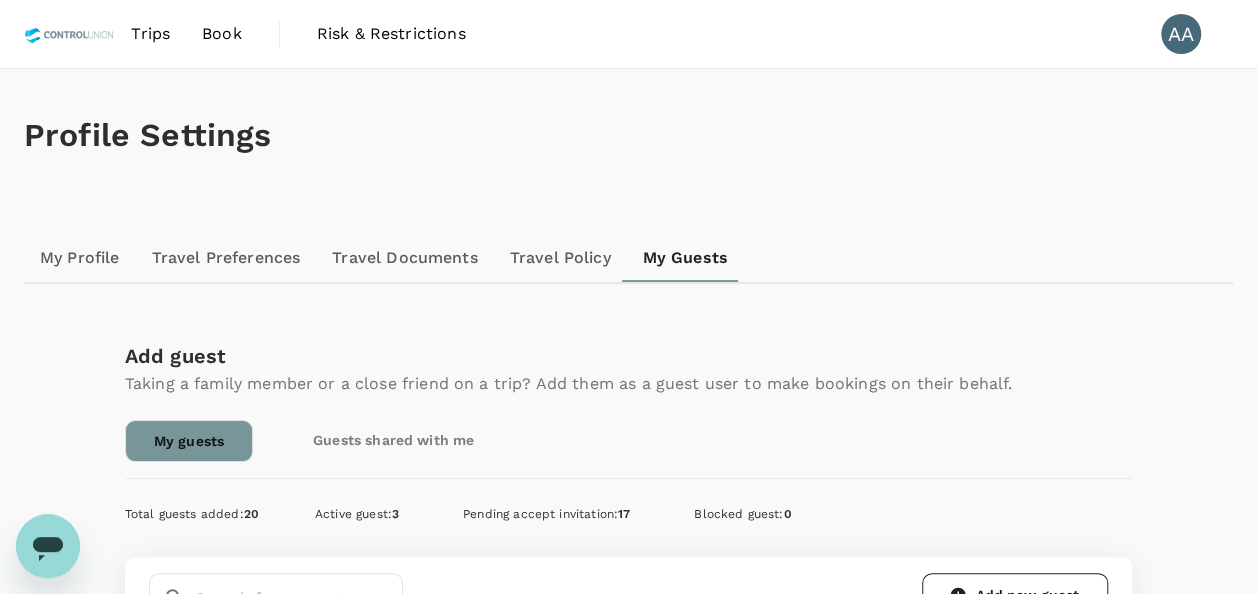 scroll, scrollTop: 300, scrollLeft: 0, axis: vertical 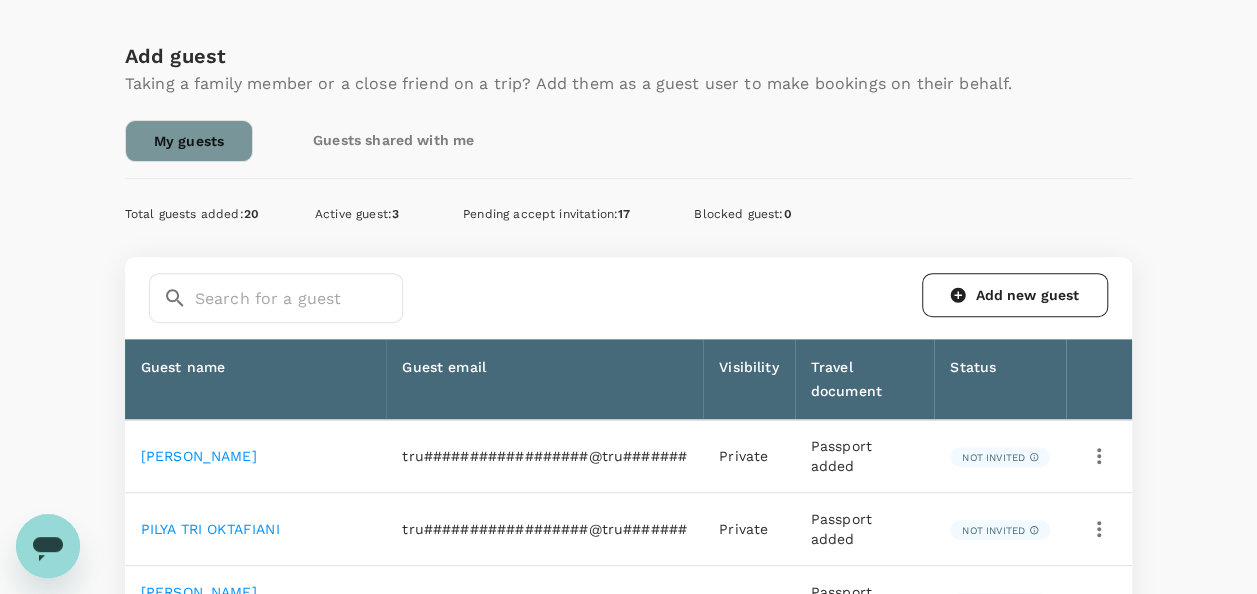 click on "Add new guest" at bounding box center (1015, 295) 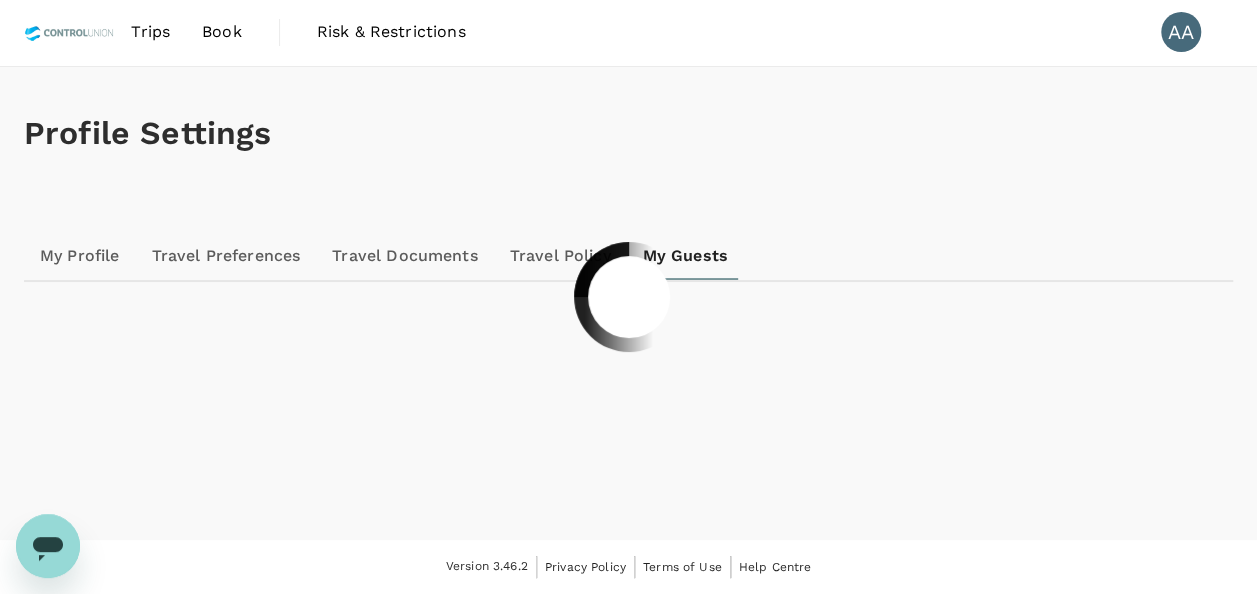 scroll, scrollTop: 0, scrollLeft: 0, axis: both 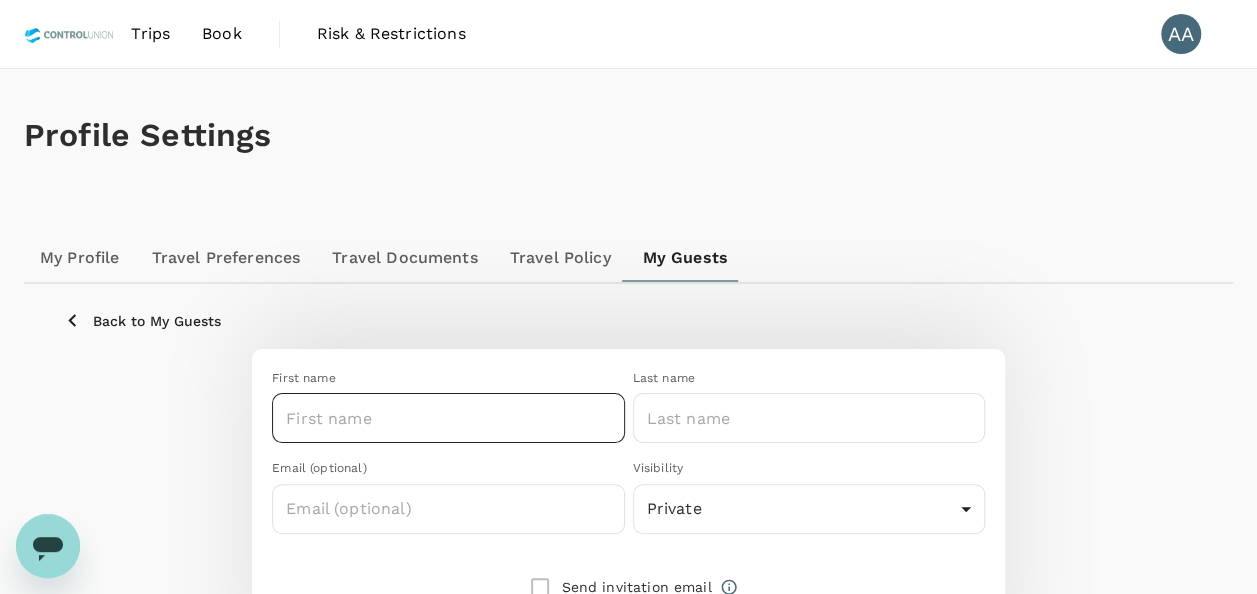 click at bounding box center [448, 418] 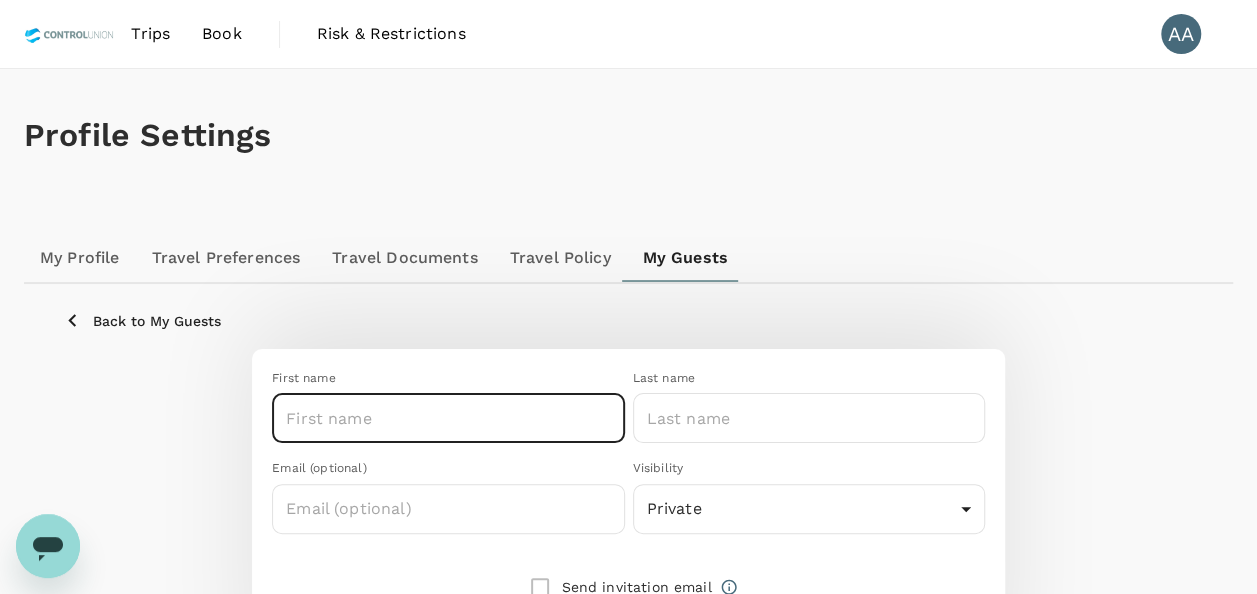 click at bounding box center [448, 418] 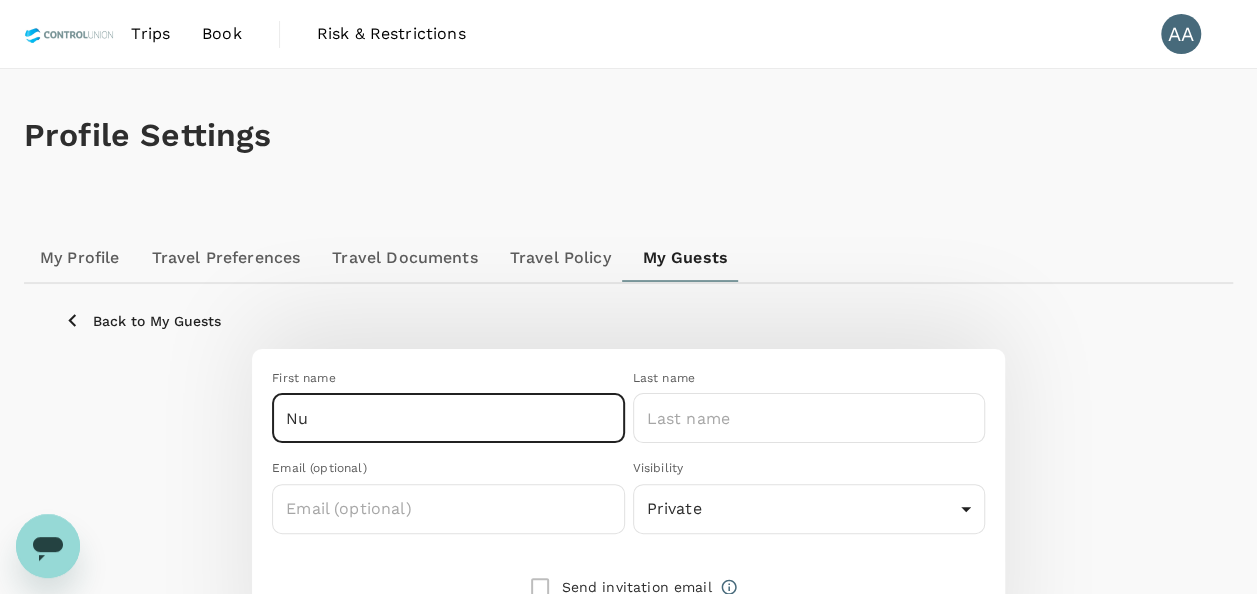 type on "N" 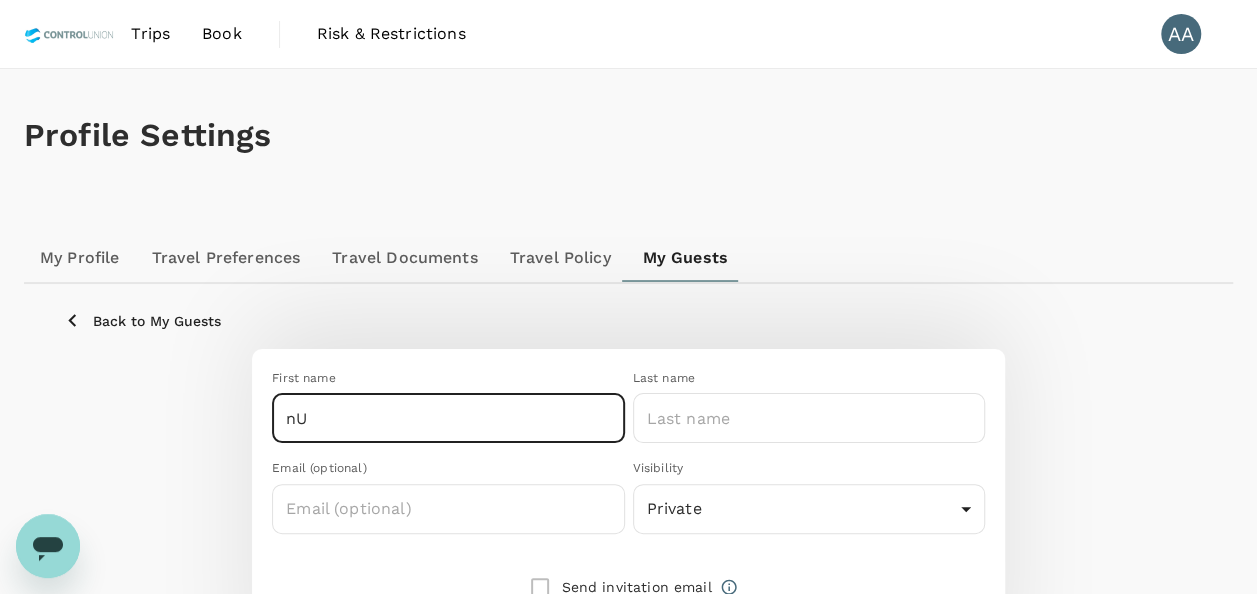 type on "n" 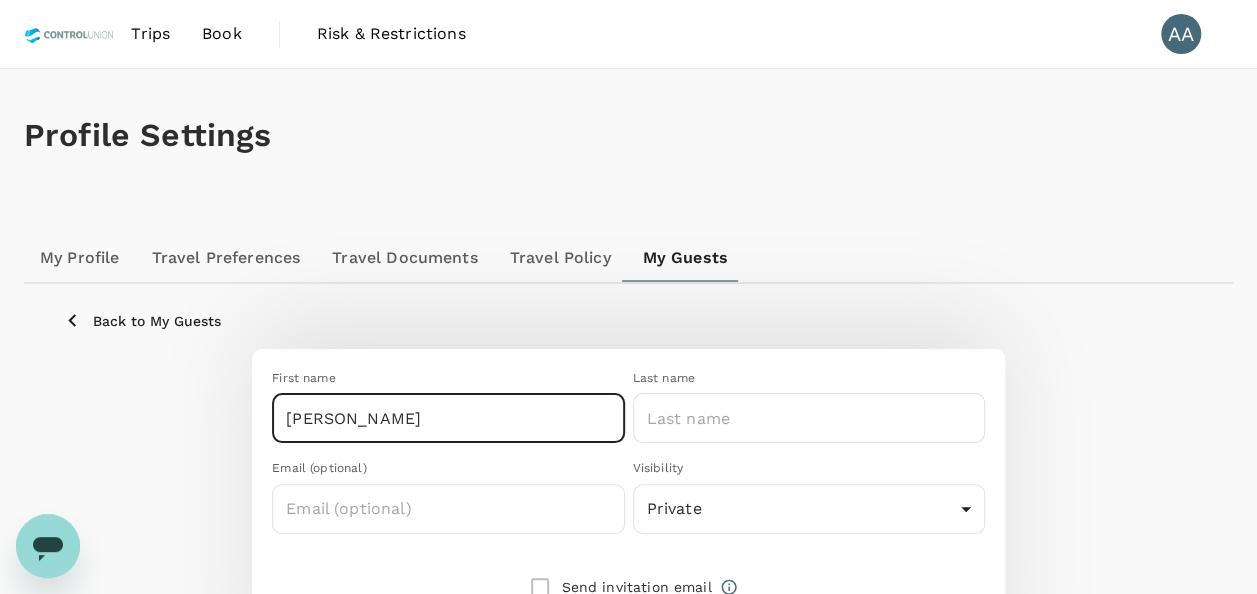 type on "NURAIN BINTI" 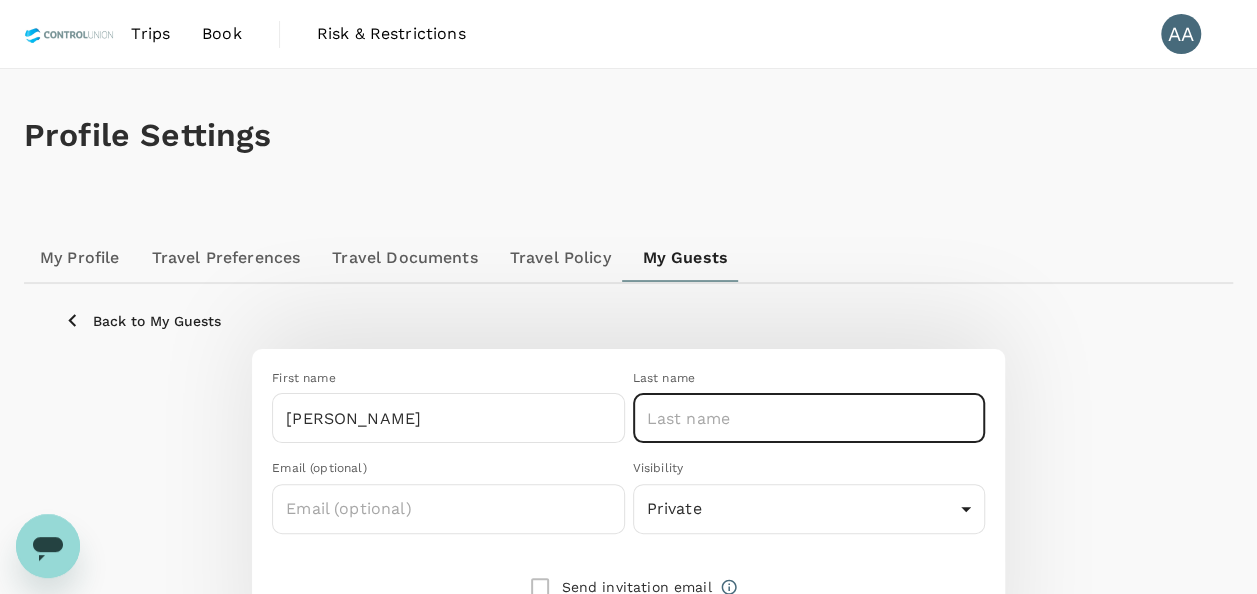 click at bounding box center [809, 418] 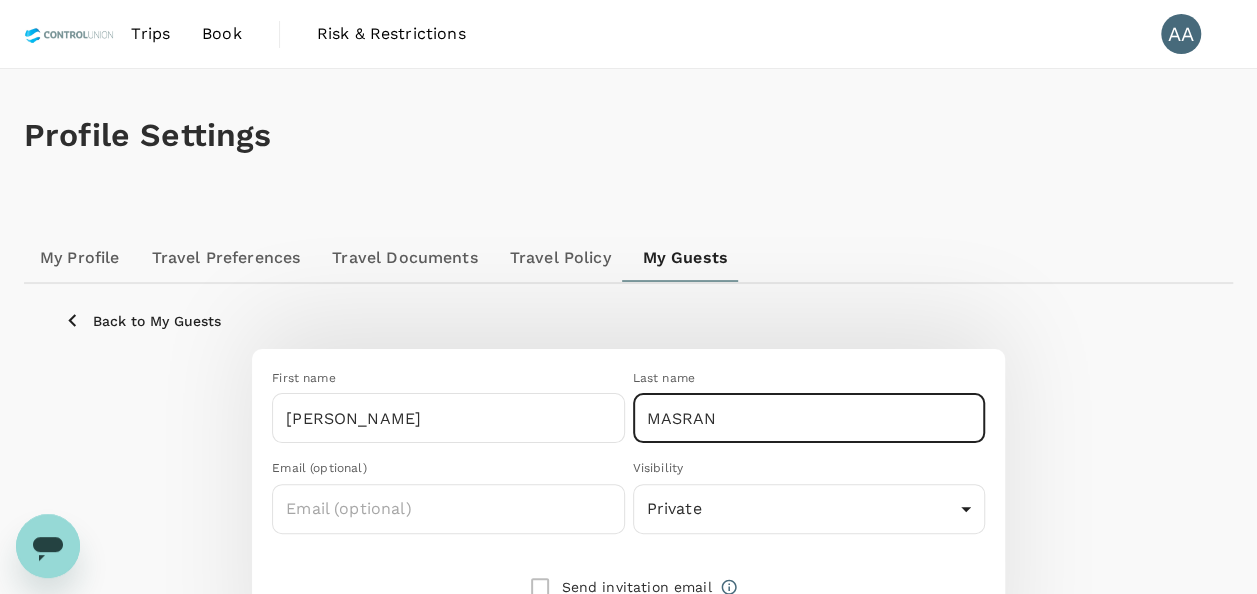 type on "MASRAN" 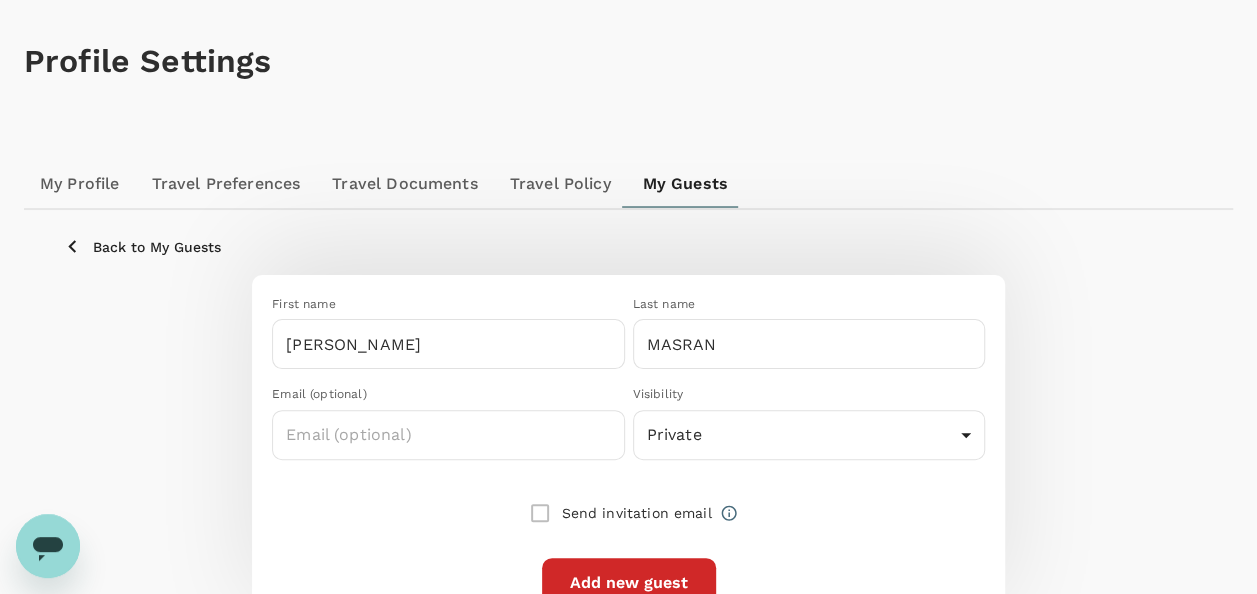 scroll, scrollTop: 192, scrollLeft: 0, axis: vertical 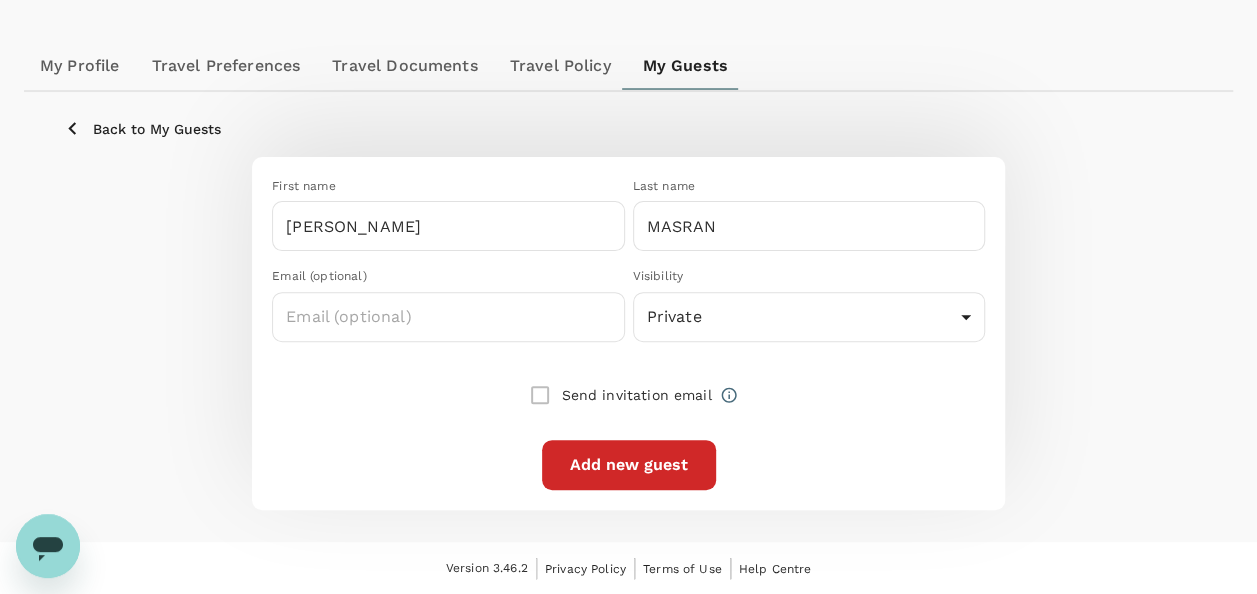click on "Add new guest" at bounding box center [629, 465] 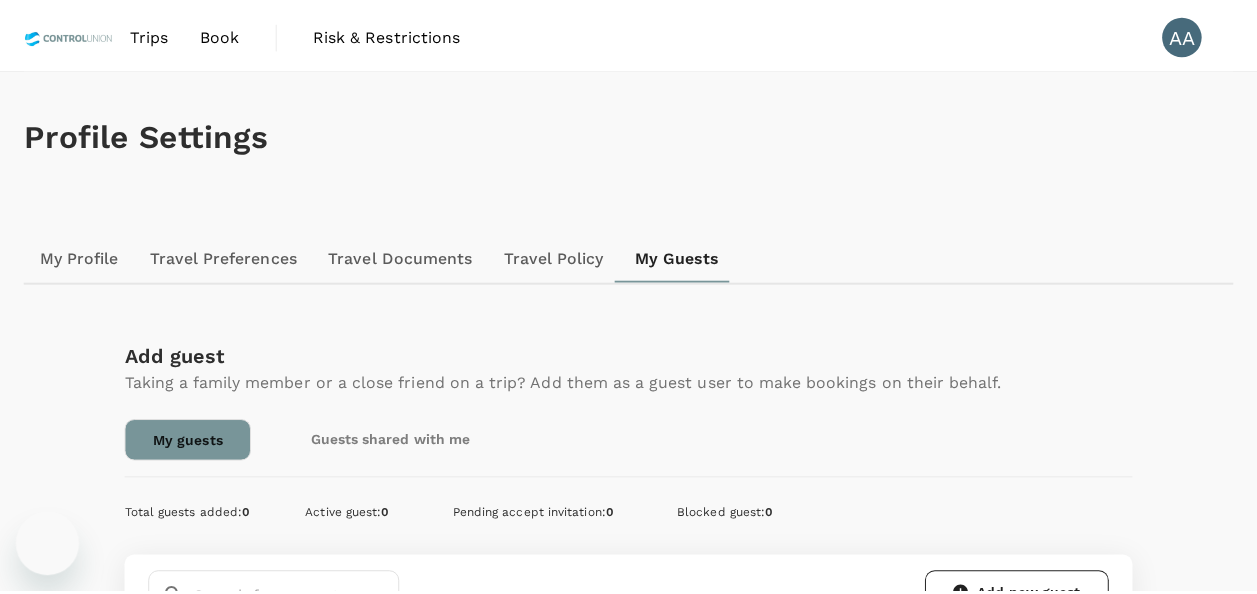 scroll, scrollTop: 0, scrollLeft: 0, axis: both 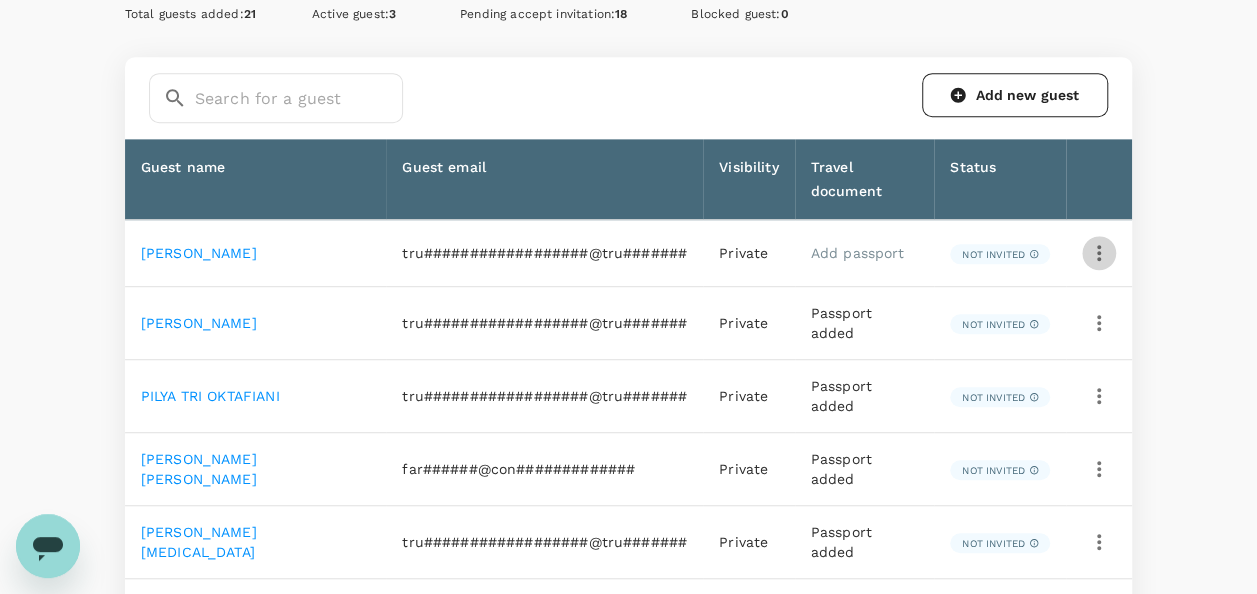 click 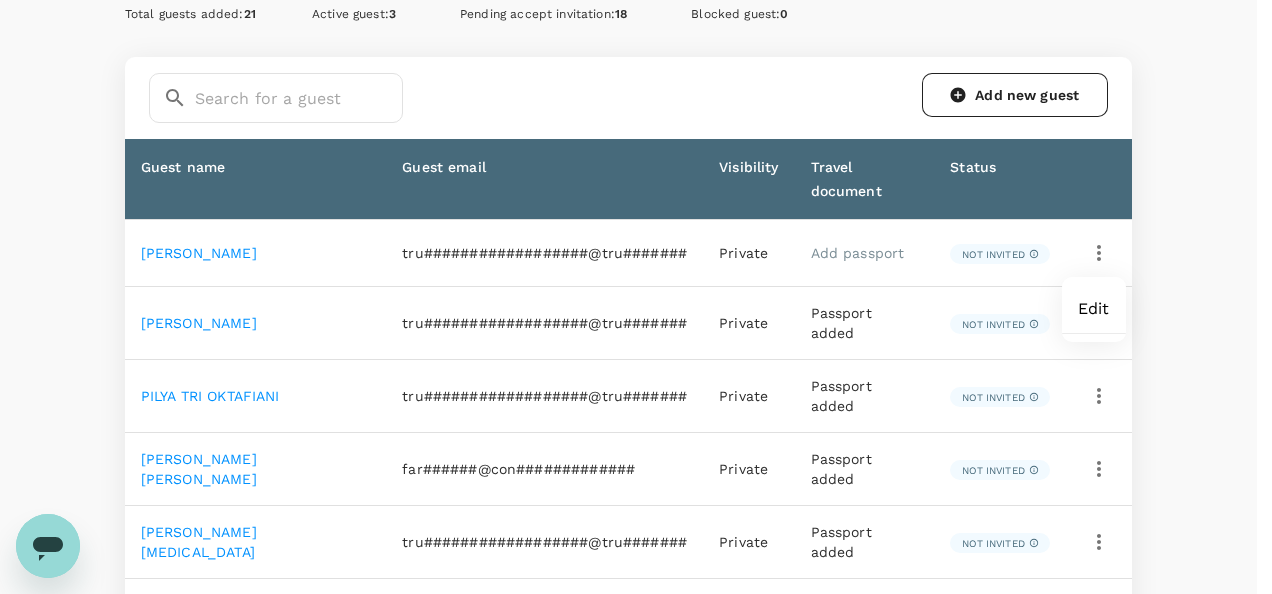 click on "Edit" at bounding box center [1094, 309] 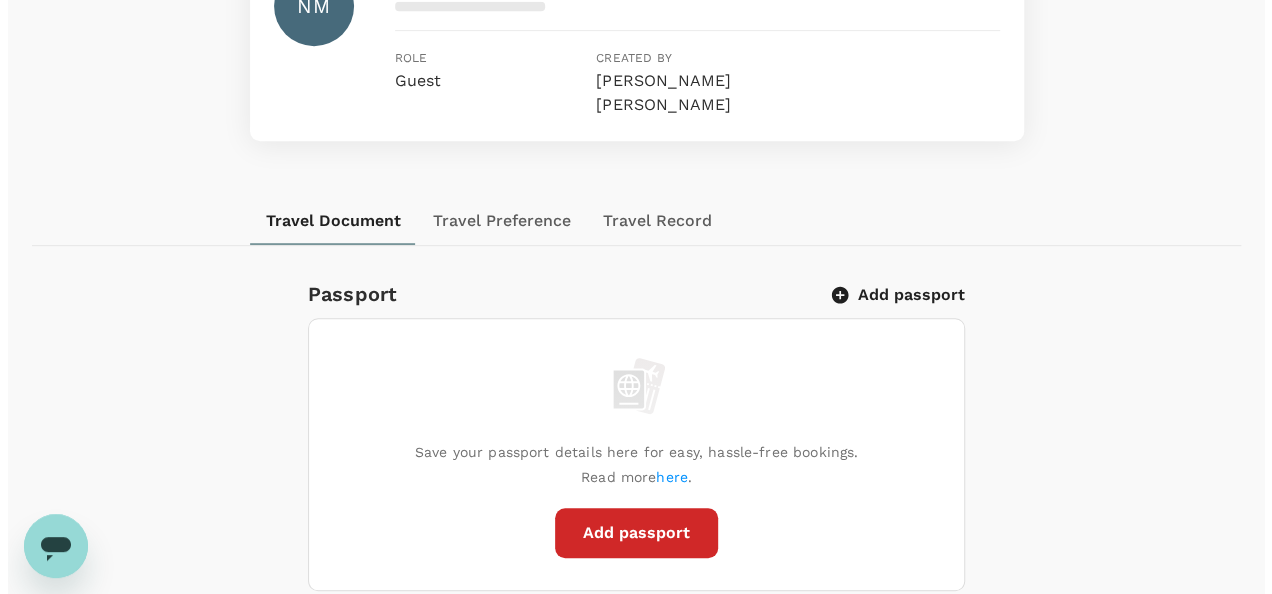scroll, scrollTop: 400, scrollLeft: 0, axis: vertical 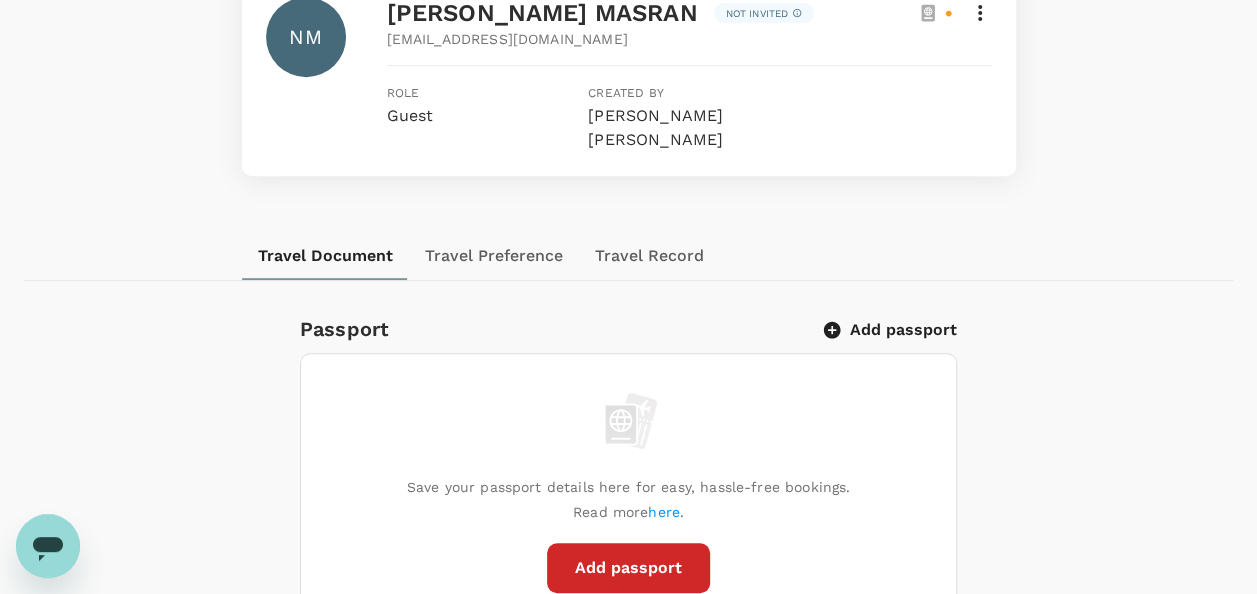 click on "Add passport" at bounding box center [628, 568] 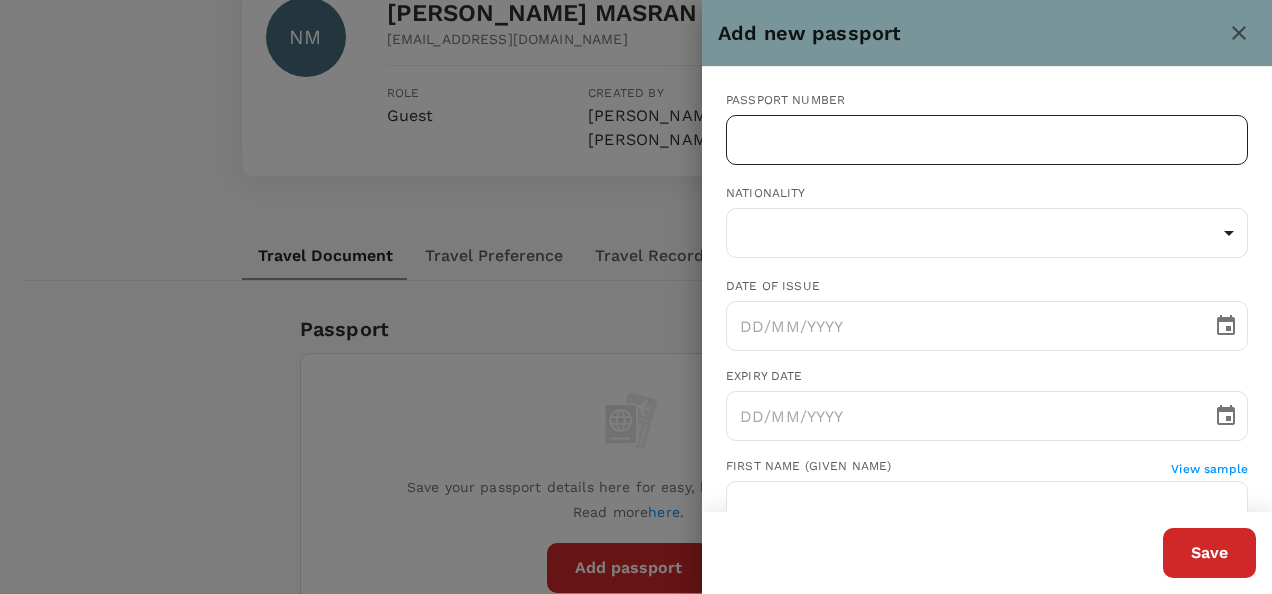 click at bounding box center [987, 140] 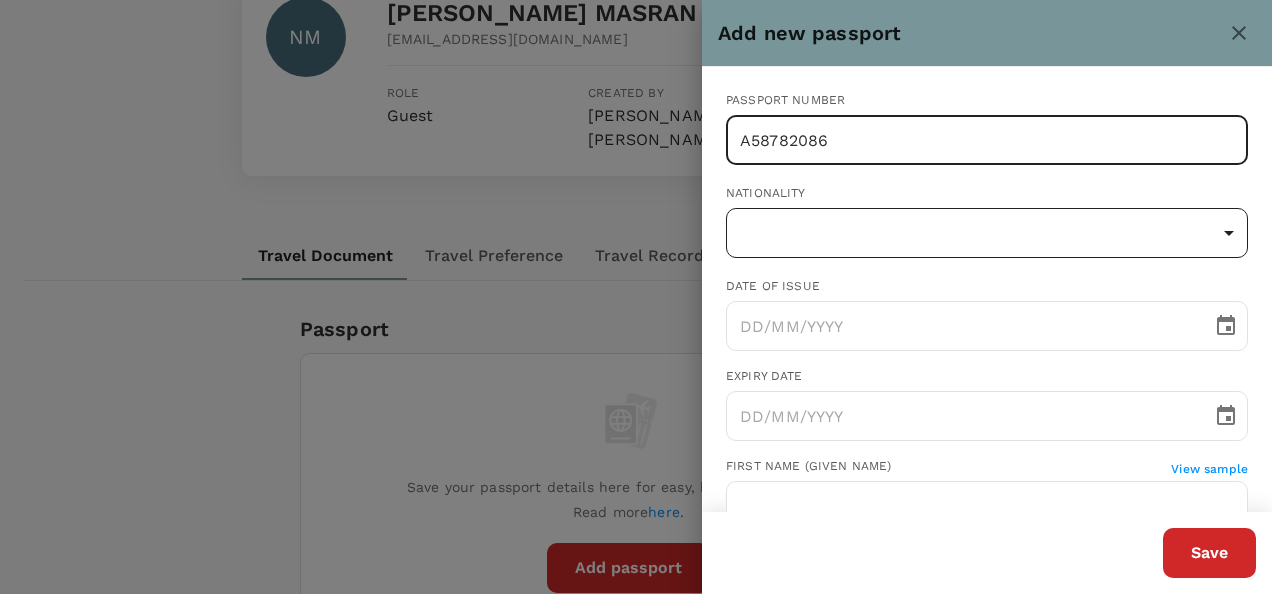 type on "A58782086" 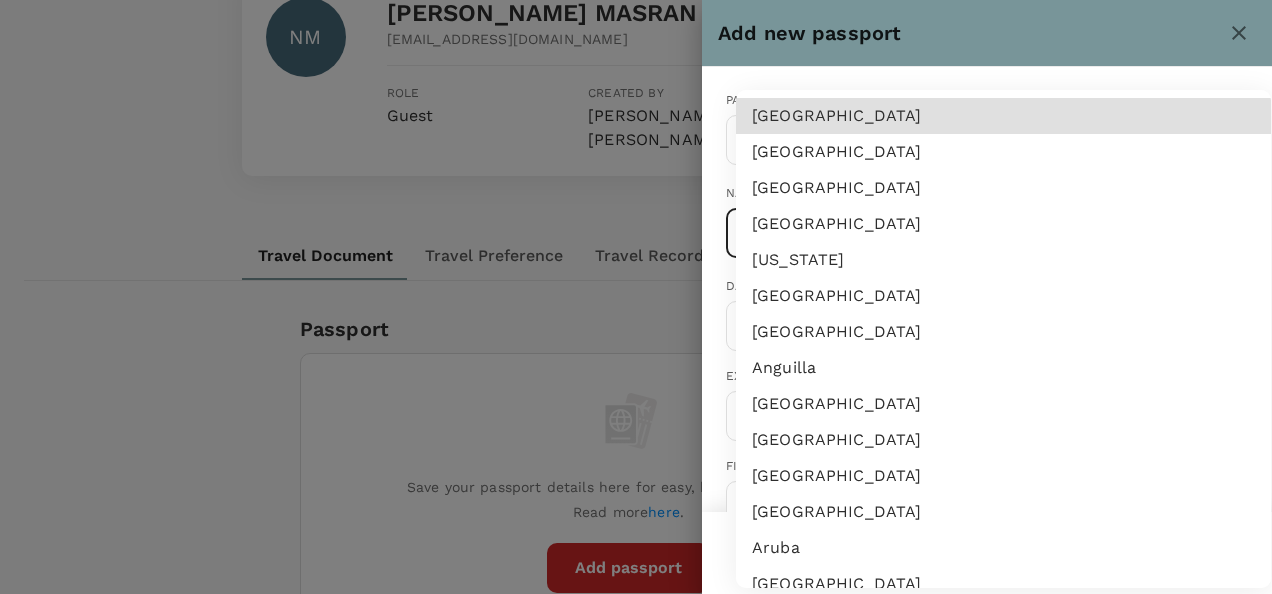 type 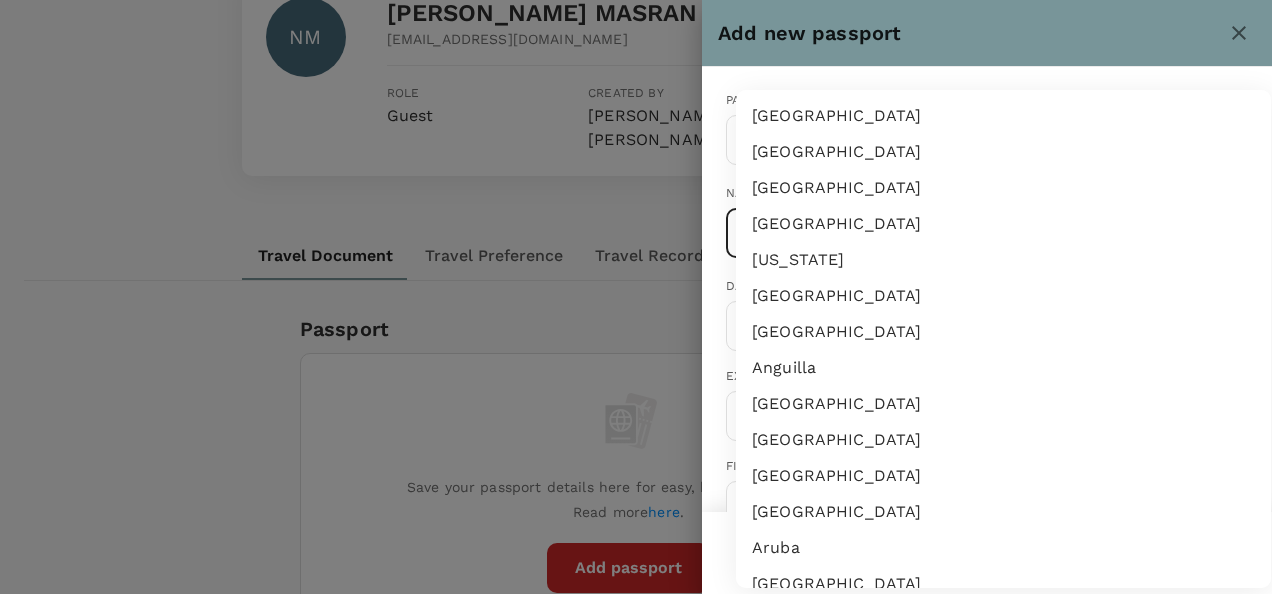 type 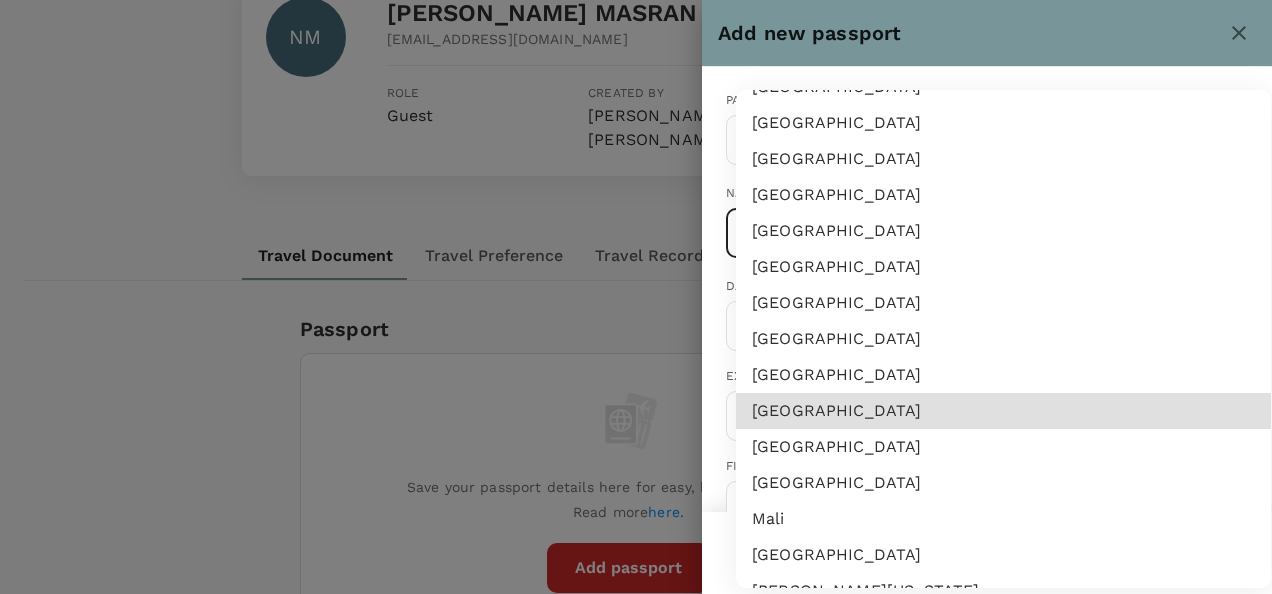 type 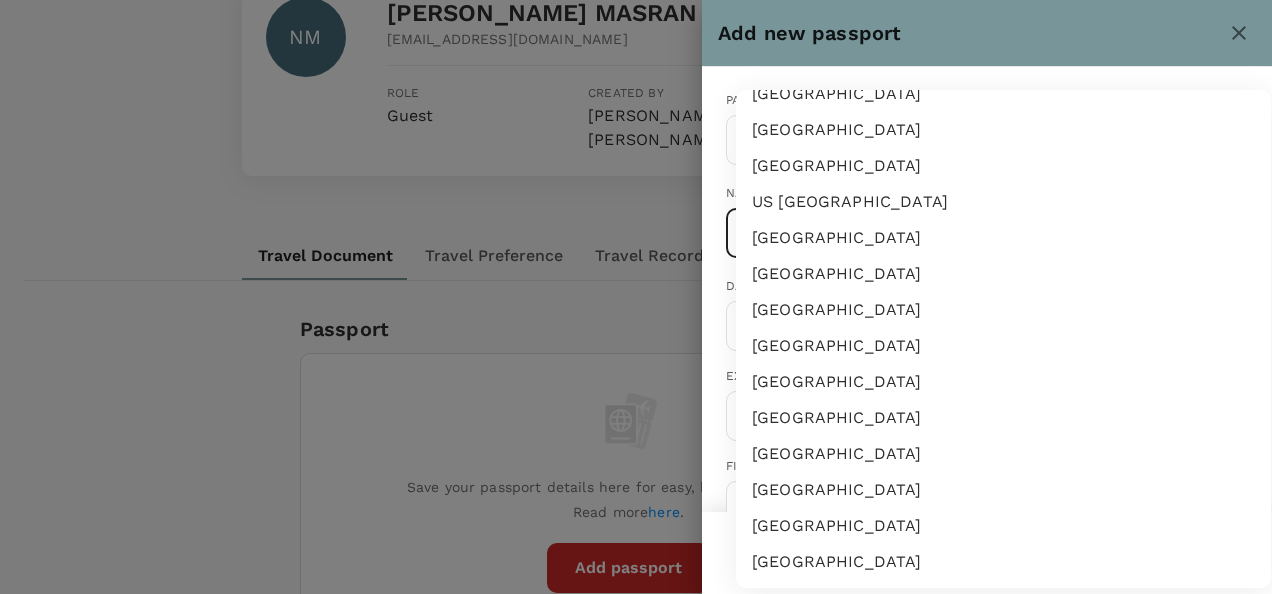 scroll, scrollTop: 4385, scrollLeft: 0, axis: vertical 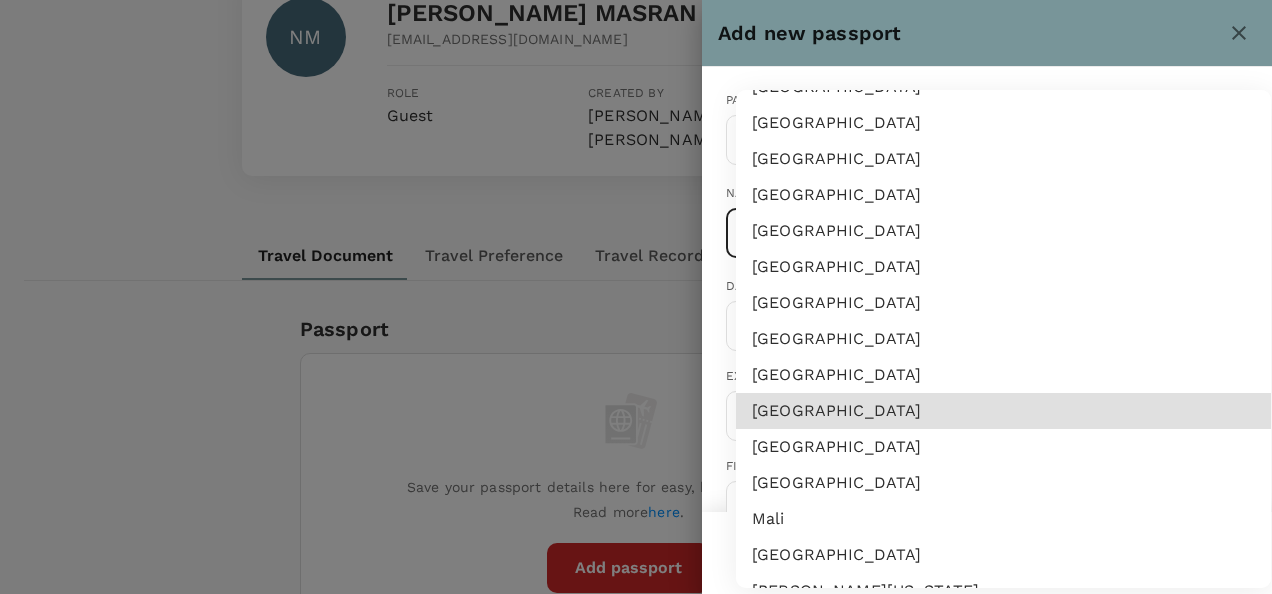 click on "Malaysia" at bounding box center (1003, 447) 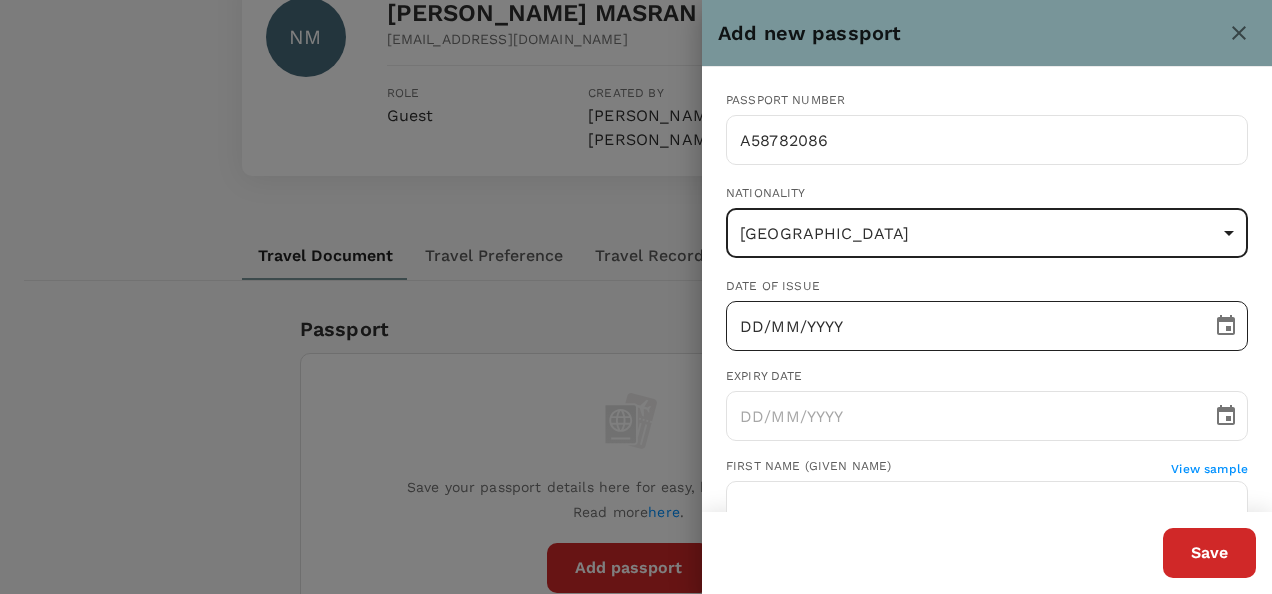 click on "DD/MM/YYYY" at bounding box center (962, 326) 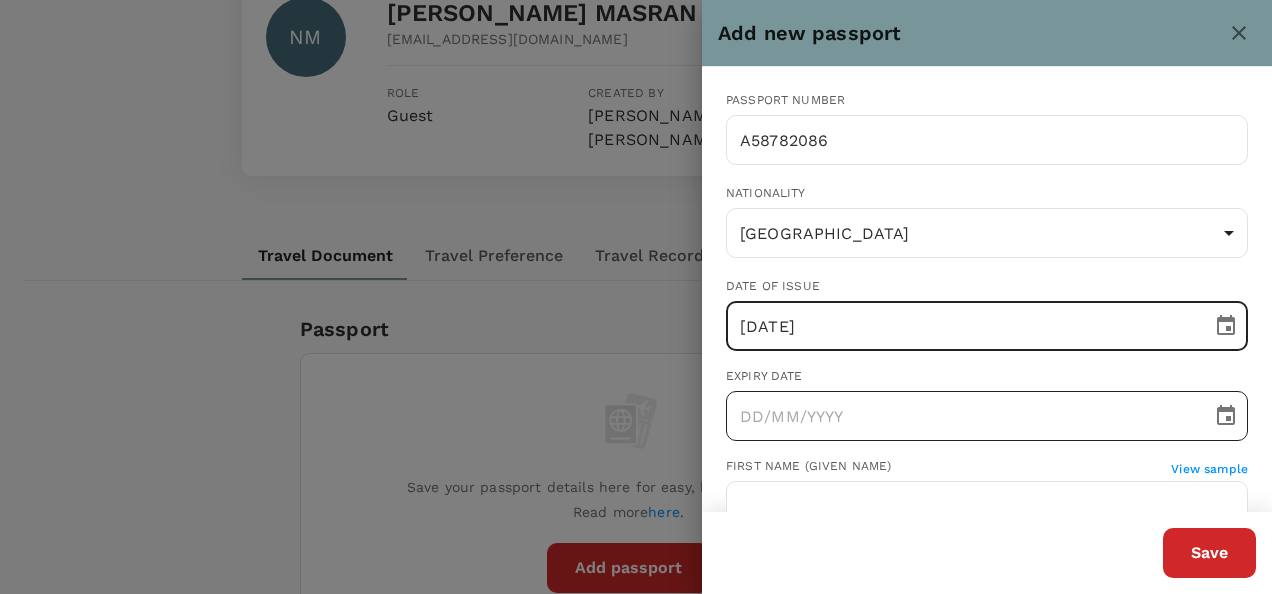 type on "11/04/2023" 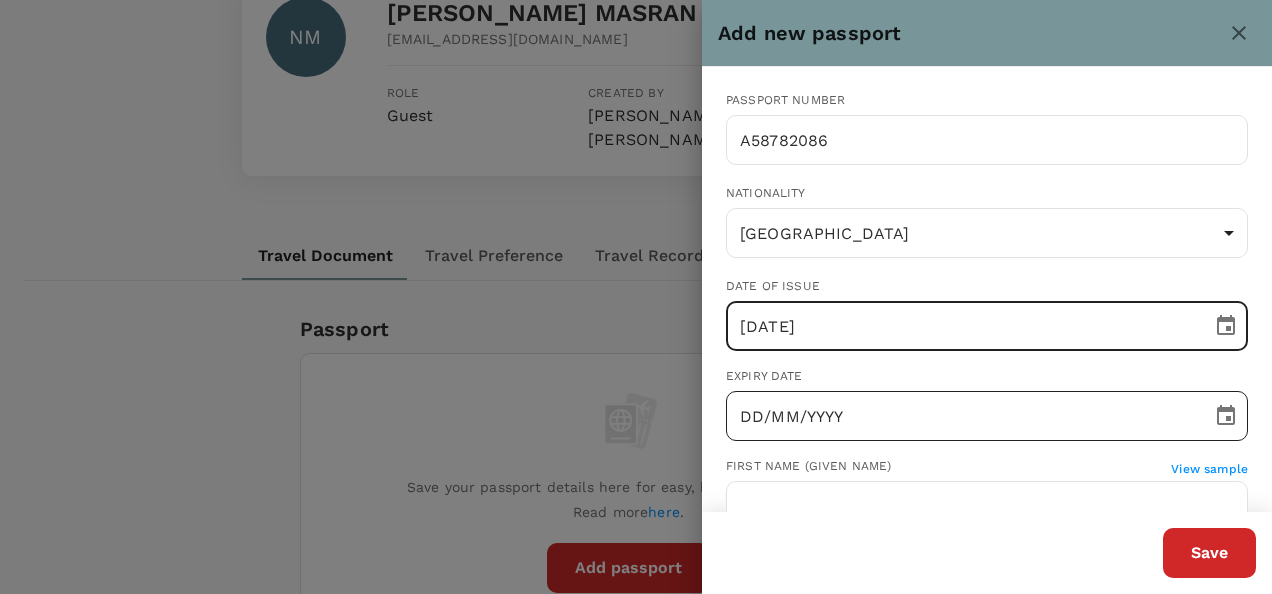 click on "DD/MM/YYYY" at bounding box center [962, 416] 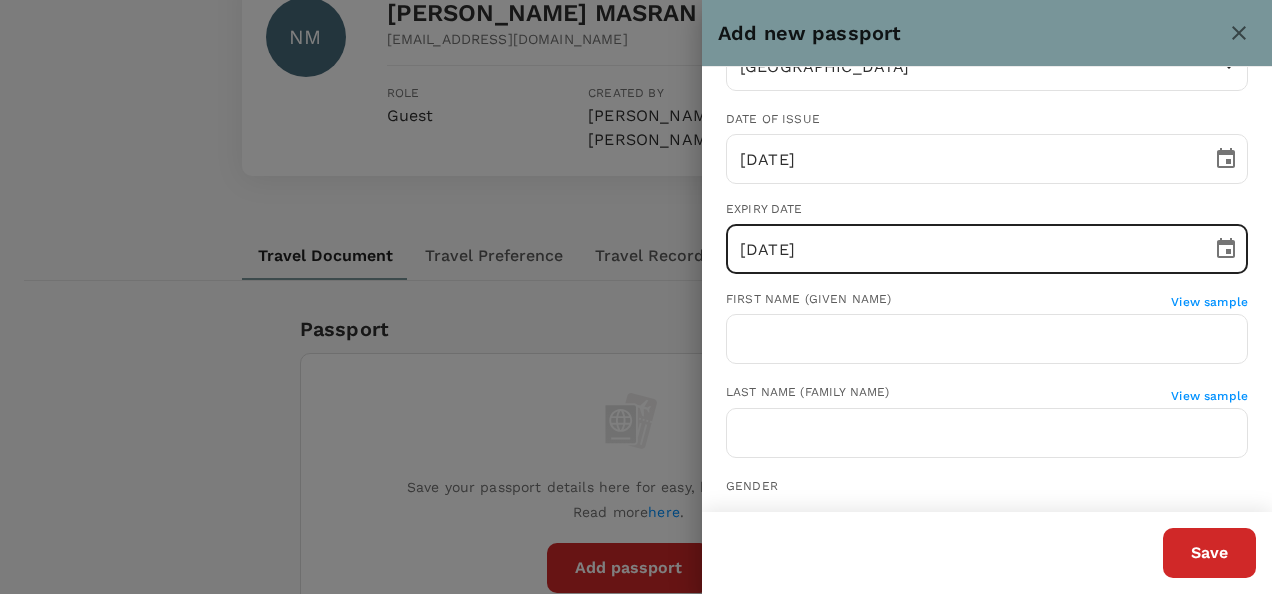 scroll, scrollTop: 200, scrollLeft: 0, axis: vertical 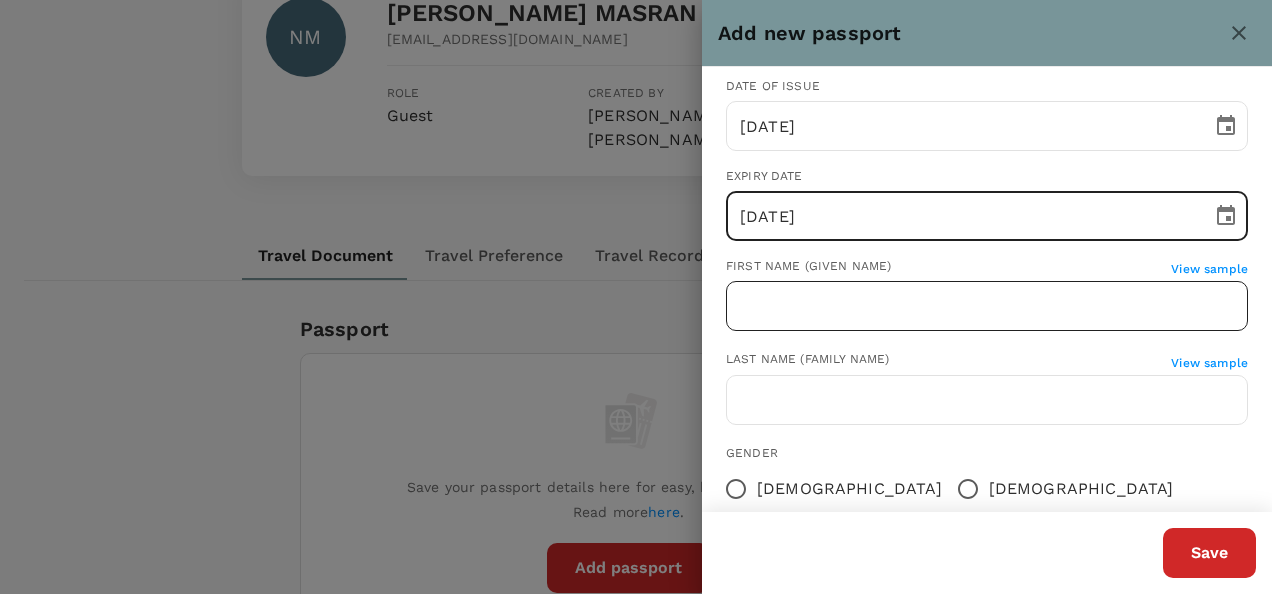 type on "11/04/2028" 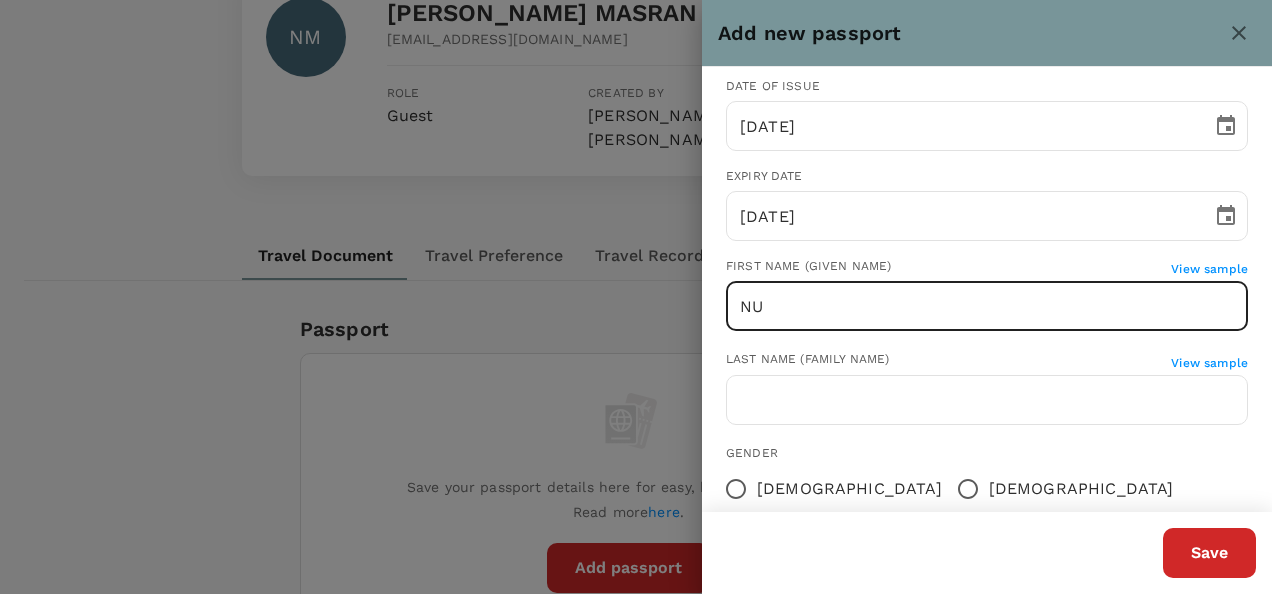 type on "NURAIN BINTI" 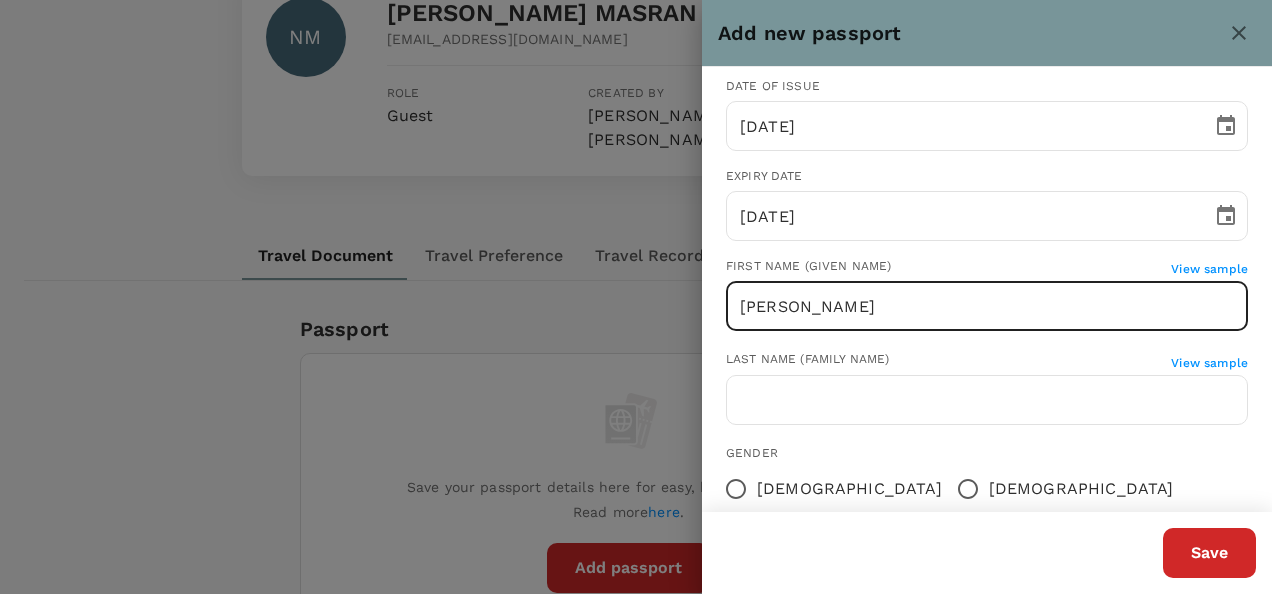type on "MASRAN" 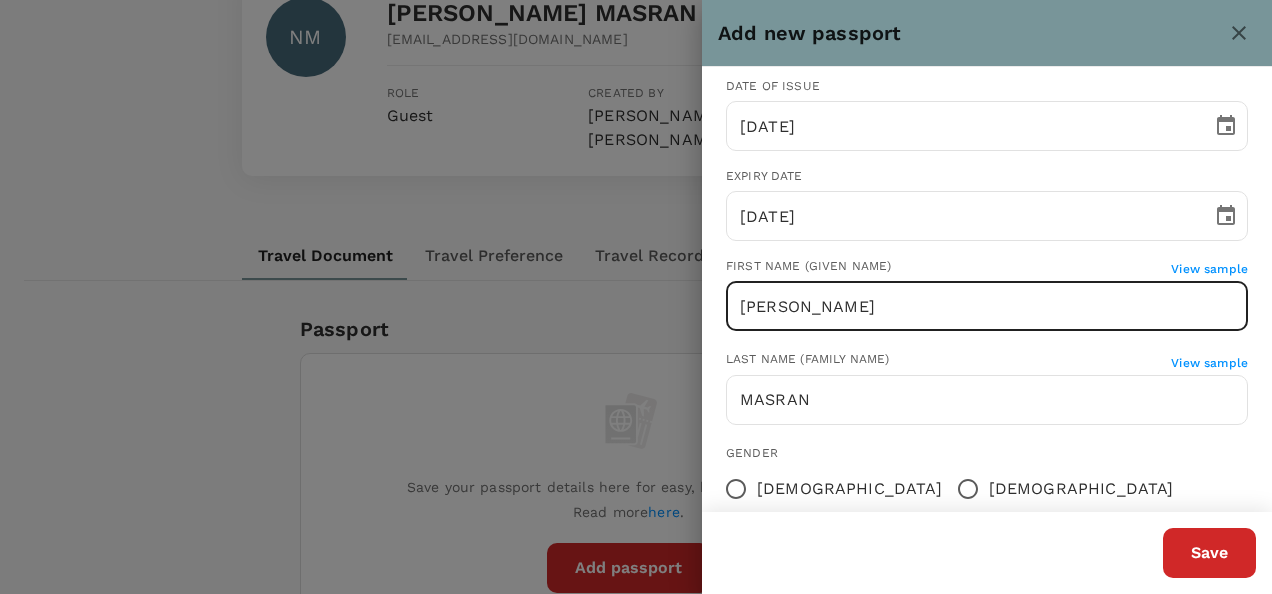 scroll, scrollTop: 300, scrollLeft: 0, axis: vertical 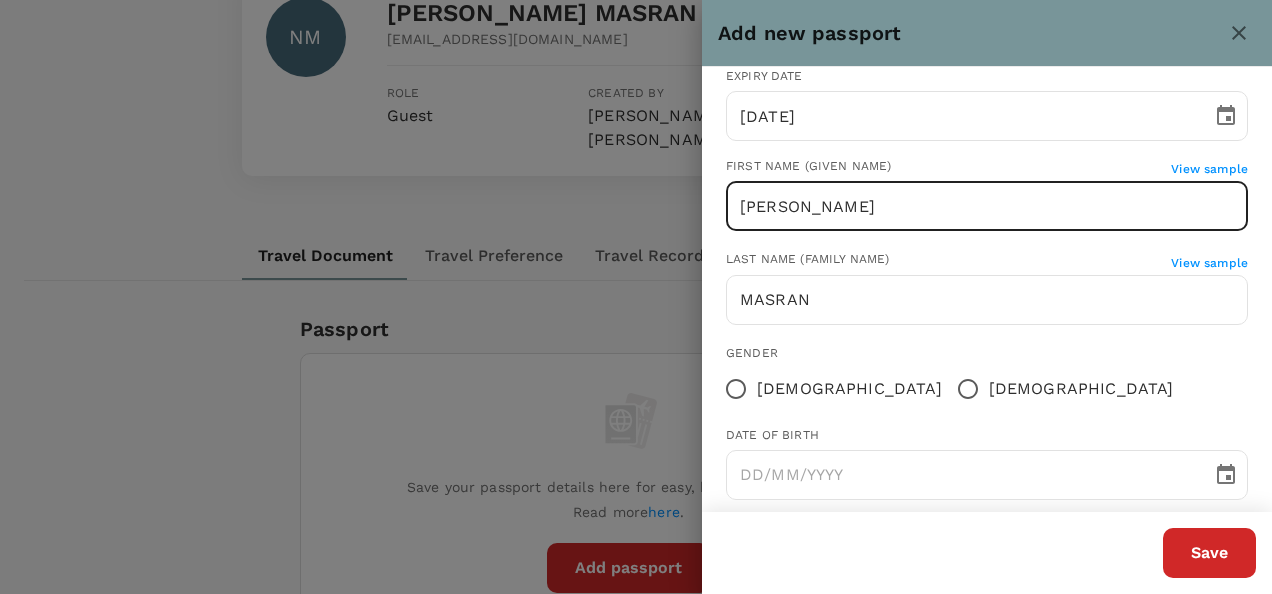 click on "Female" at bounding box center [849, 389] 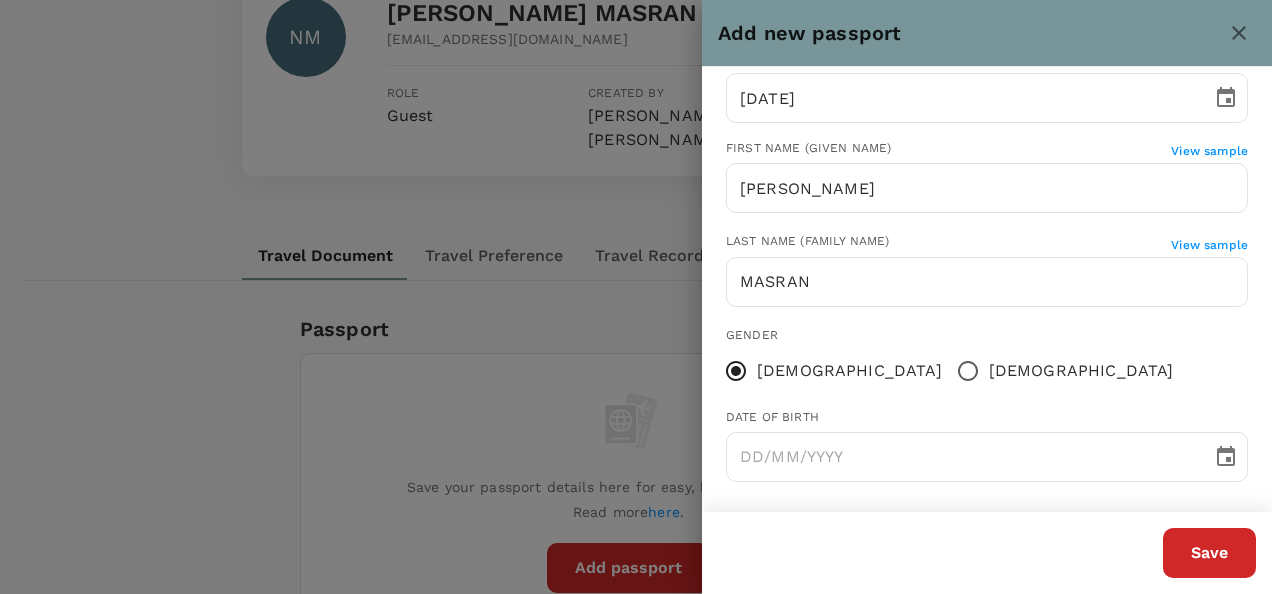 scroll, scrollTop: 327, scrollLeft: 0, axis: vertical 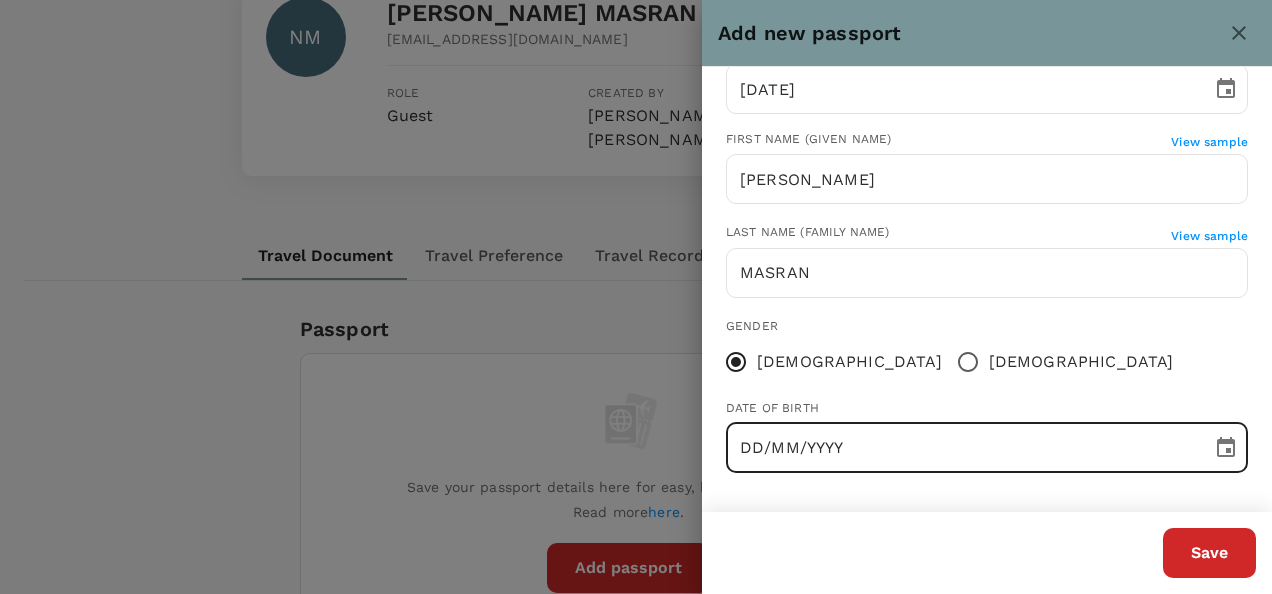 click on "DD/MM/YYYY" at bounding box center (962, 448) 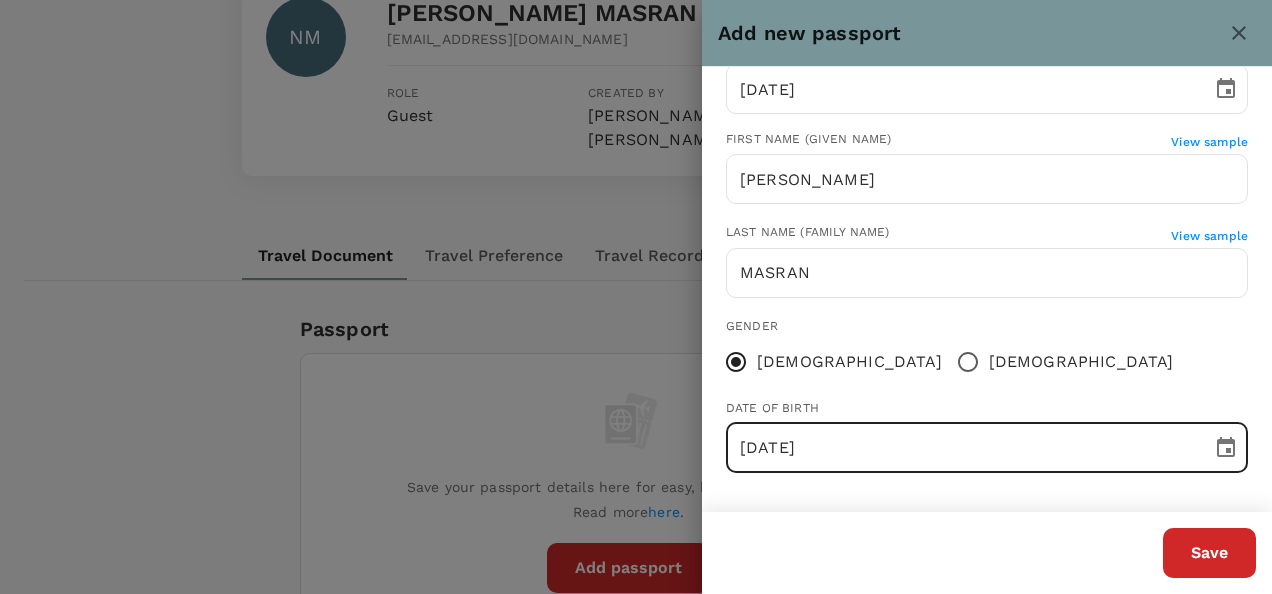 type on "19/07/1994" 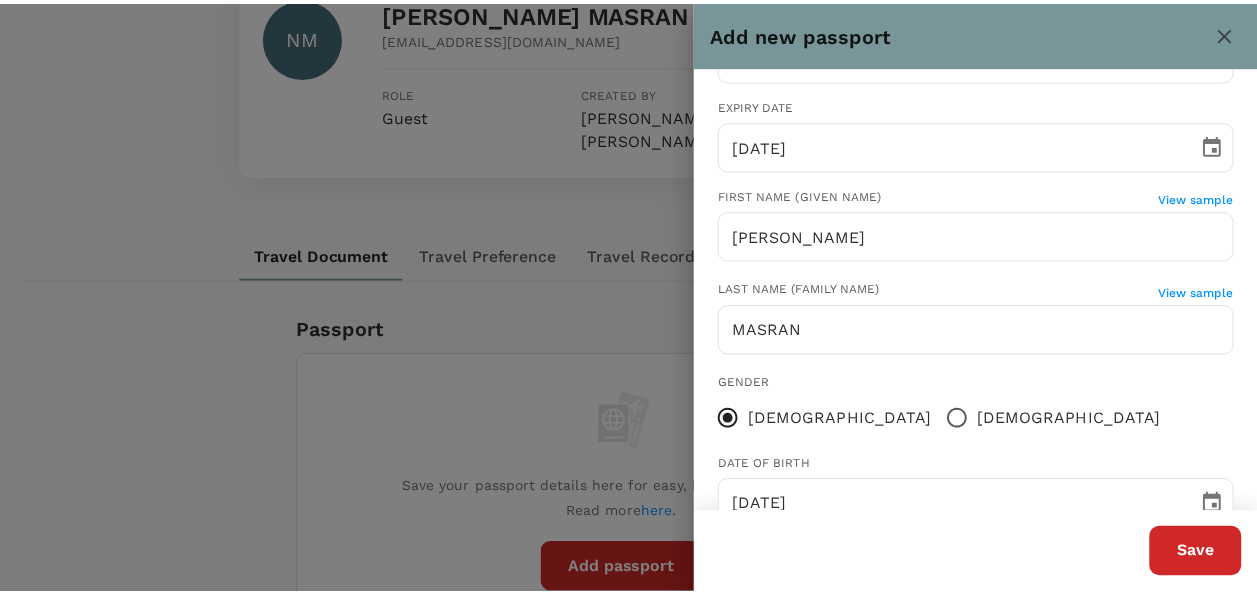 scroll, scrollTop: 227, scrollLeft: 0, axis: vertical 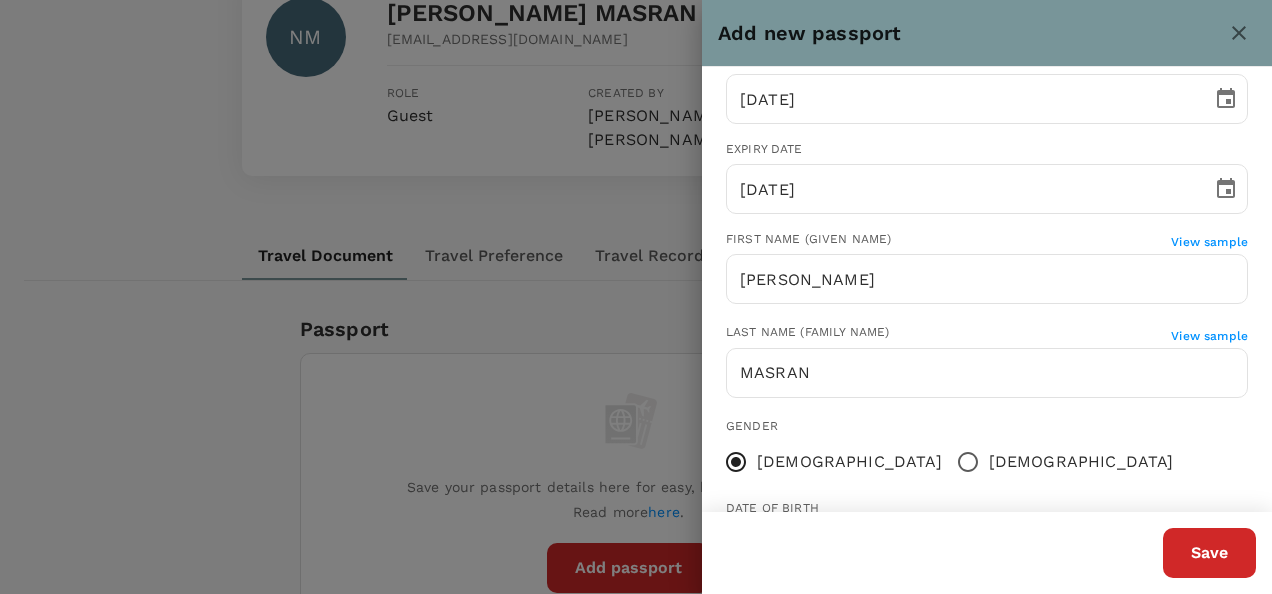 click on "Save" at bounding box center [1209, 553] 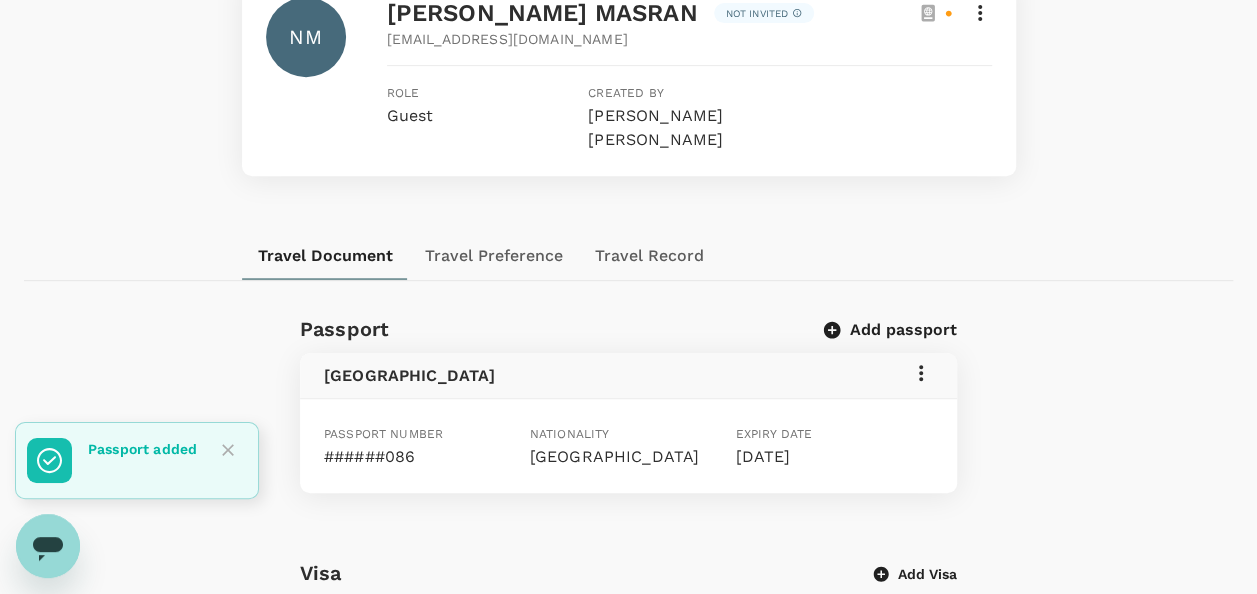 scroll, scrollTop: 0, scrollLeft: 0, axis: both 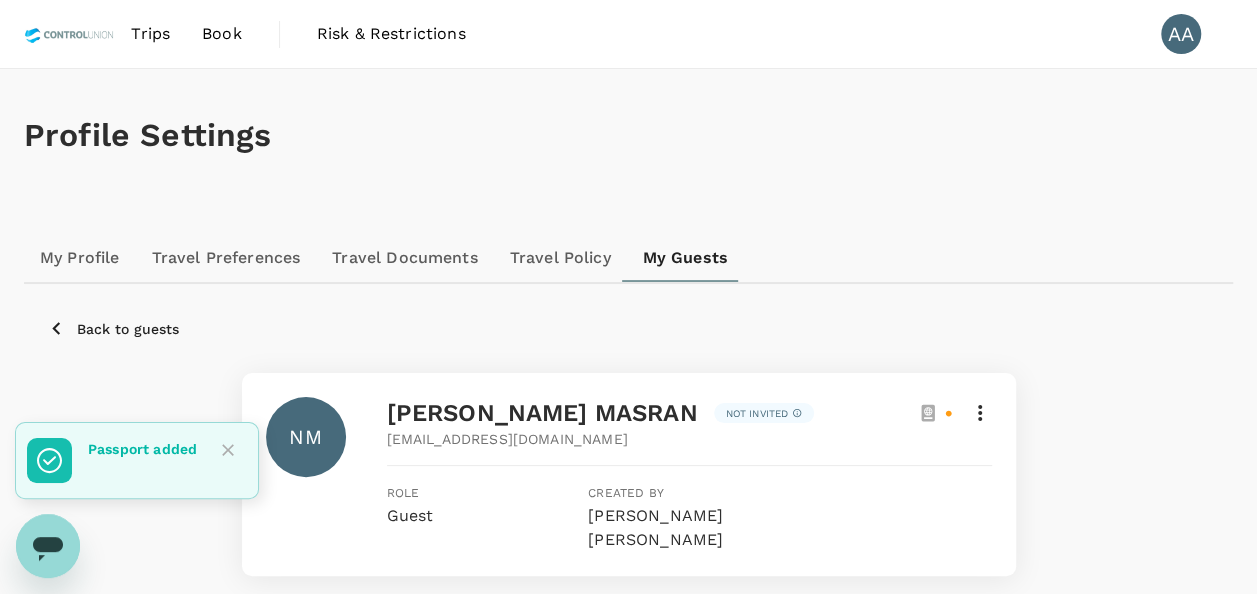 click on "Trips Book Risk & Restrictions" at bounding box center [253, 34] 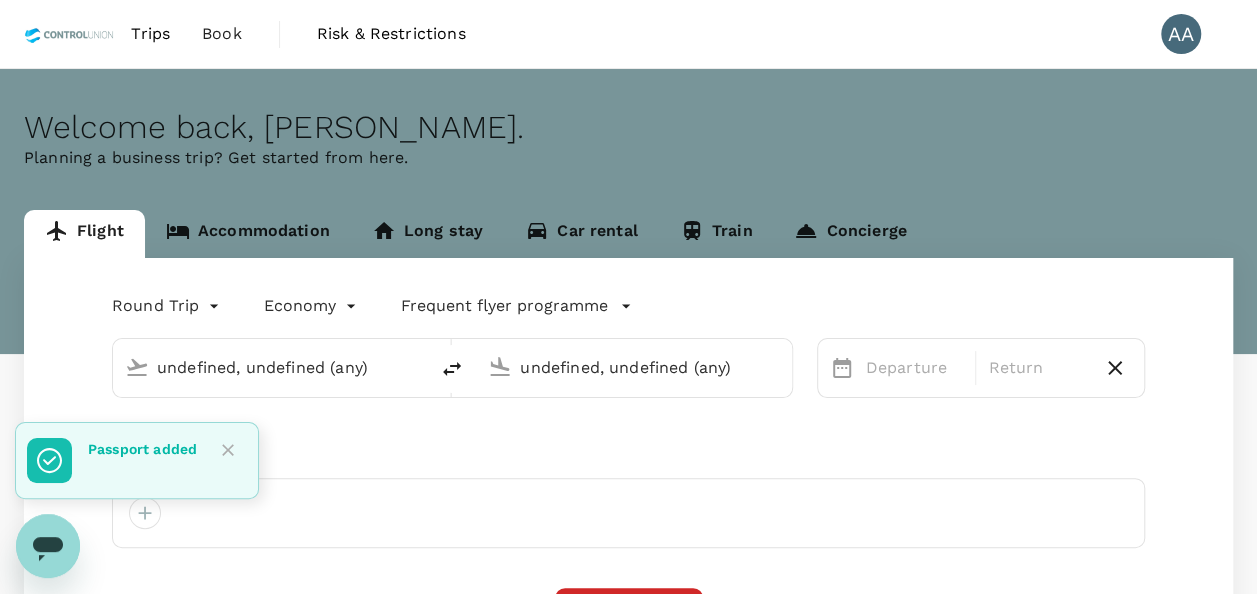 type on "Butuan (BXU)" 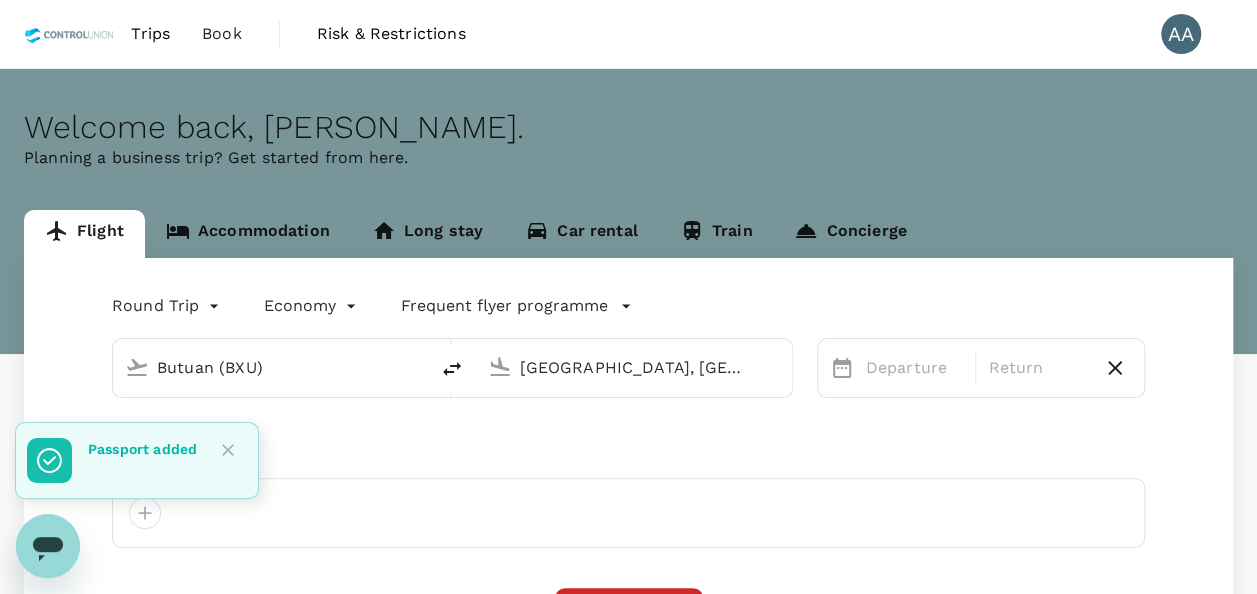 type 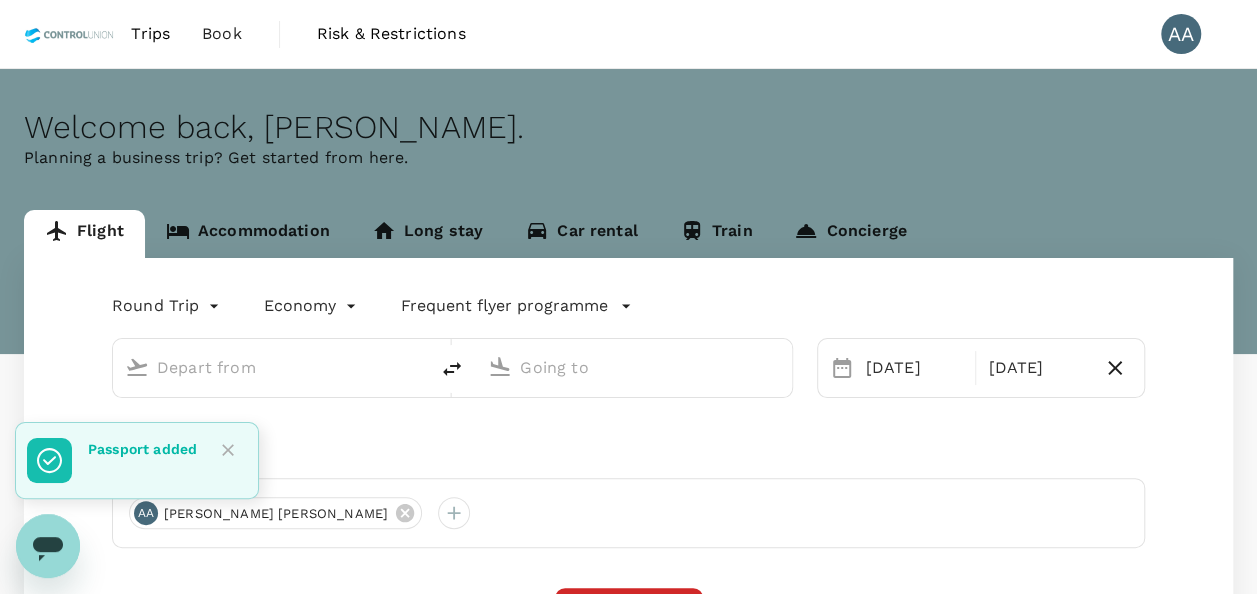 type on "Butuan (BXU)" 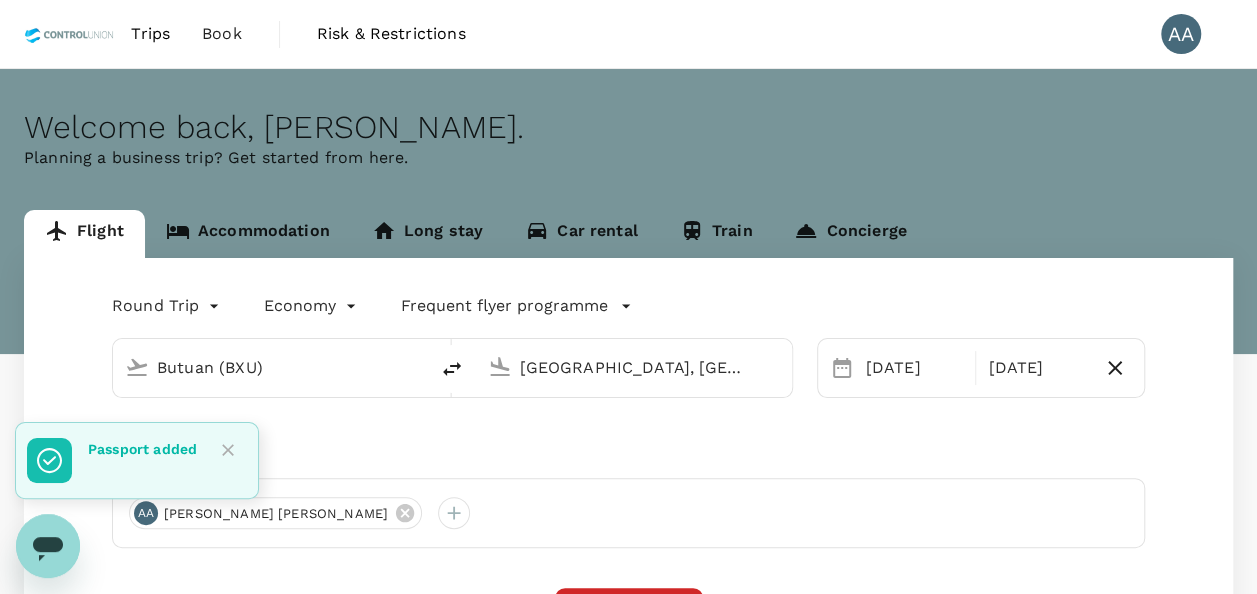 type 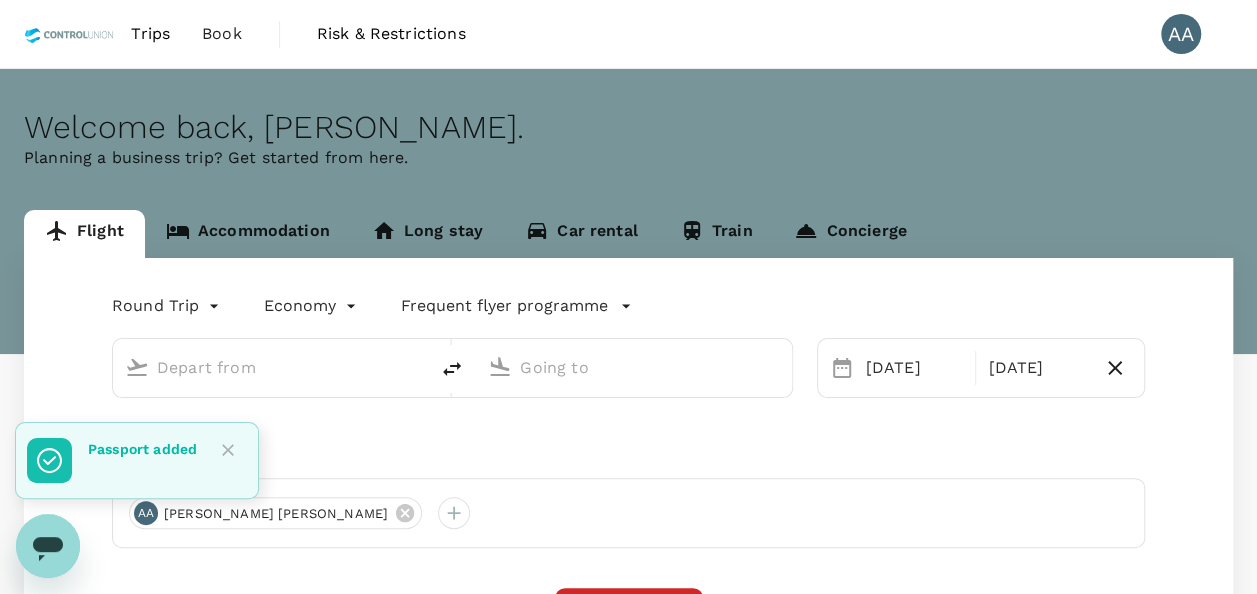 type on "Butuan (BXU)" 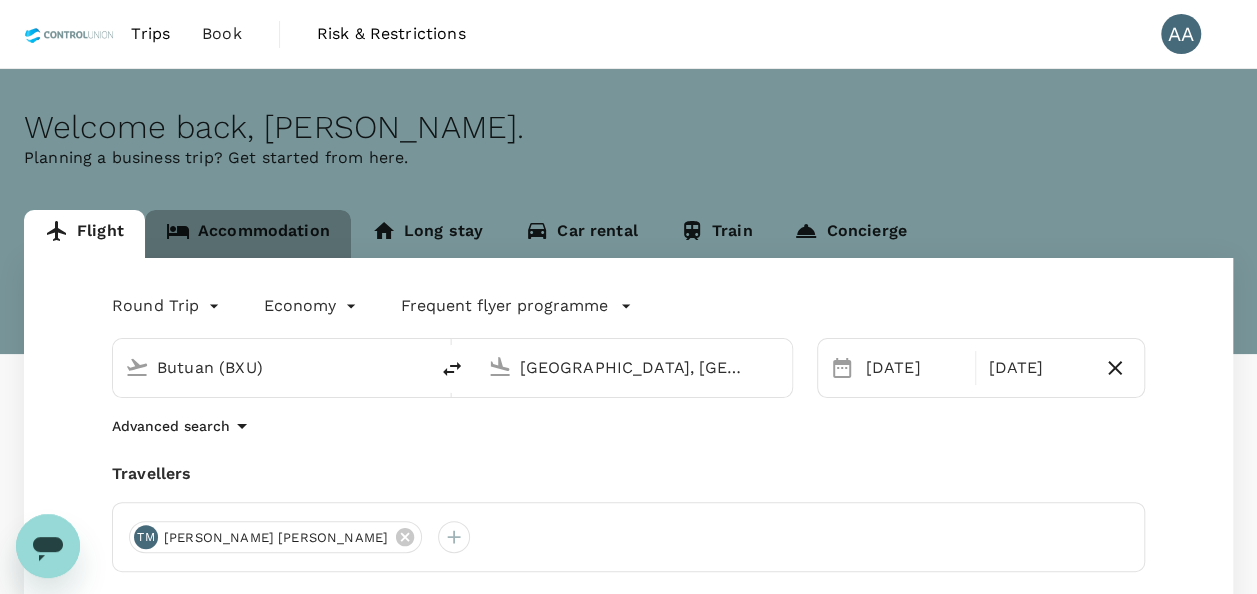 click on "Accommodation" at bounding box center [248, 234] 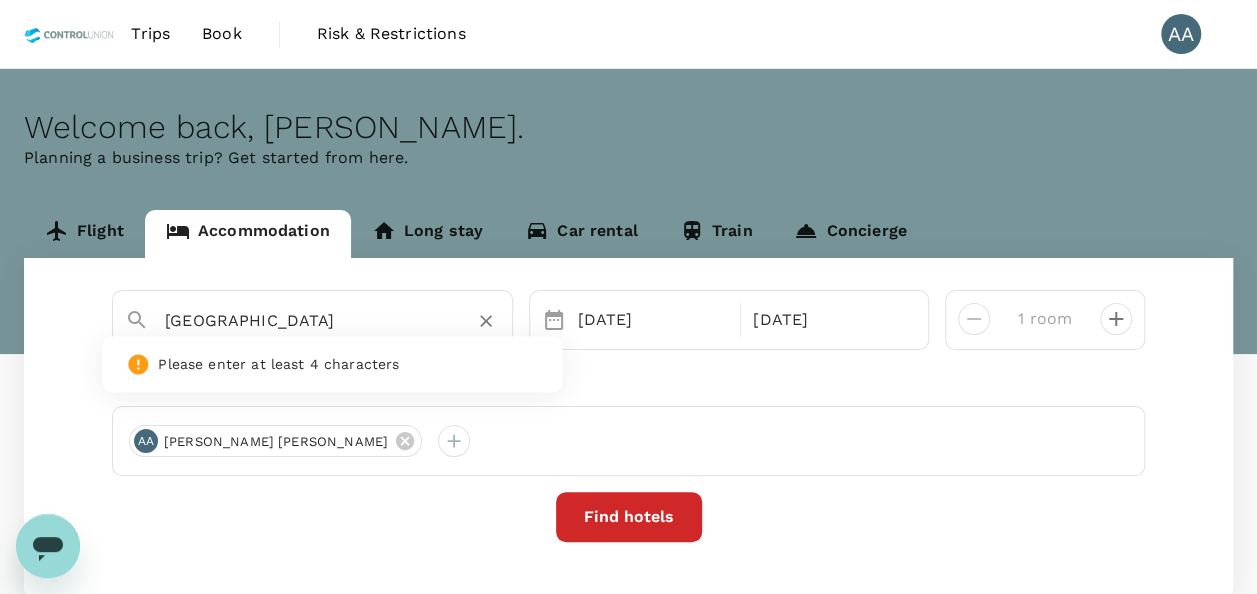 click on "Kuala Lumpur" at bounding box center [304, 320] 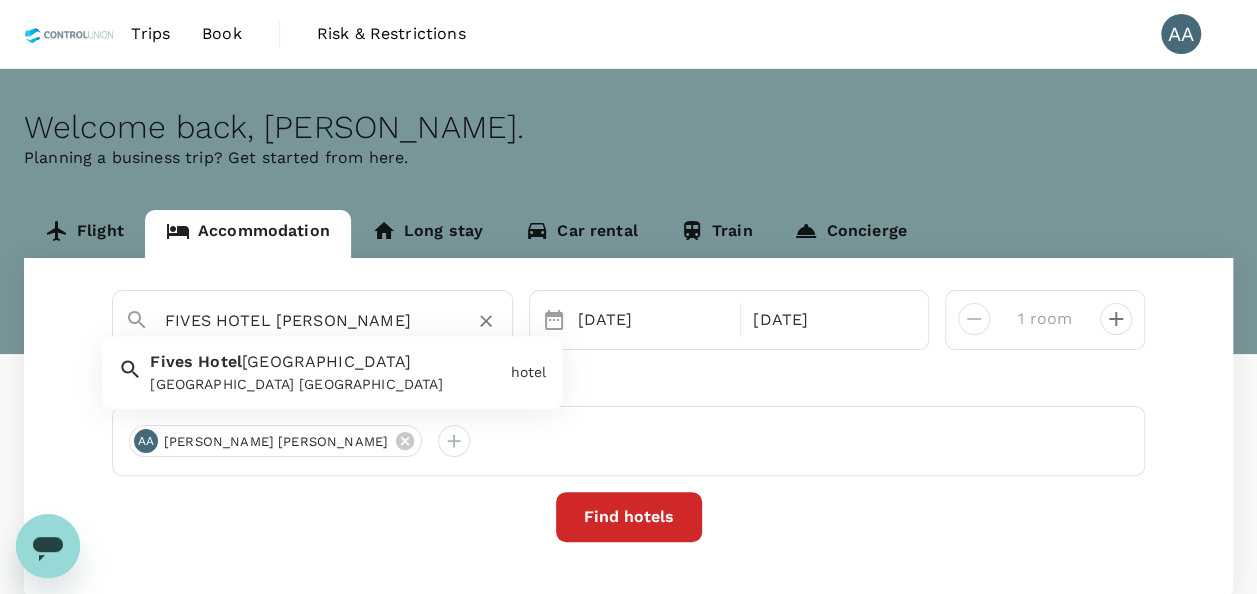 click on "Johor Bahru City Centre" at bounding box center [327, 362] 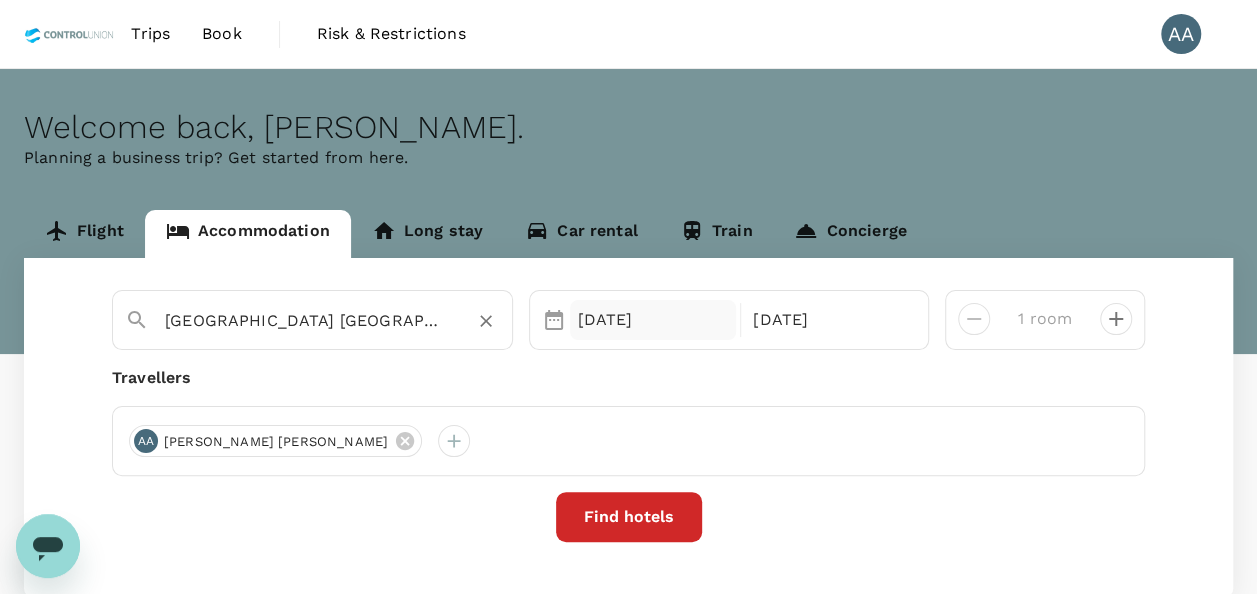 type on "[GEOGRAPHIC_DATA] [GEOGRAPHIC_DATA]" 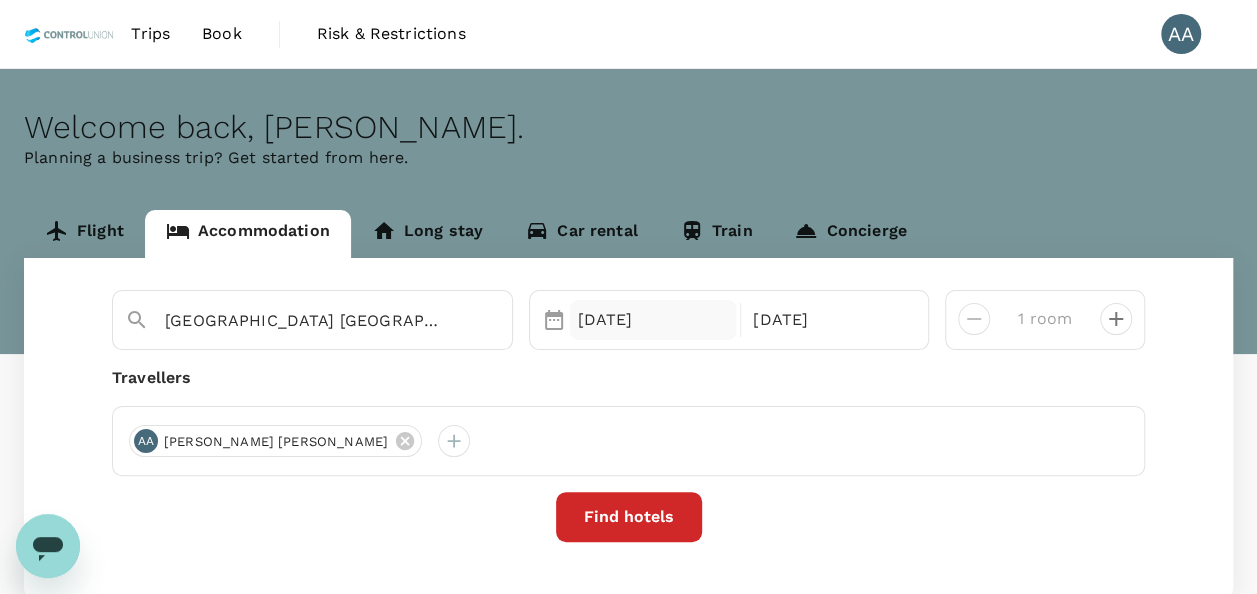 click on "28 Jul" at bounding box center (653, 320) 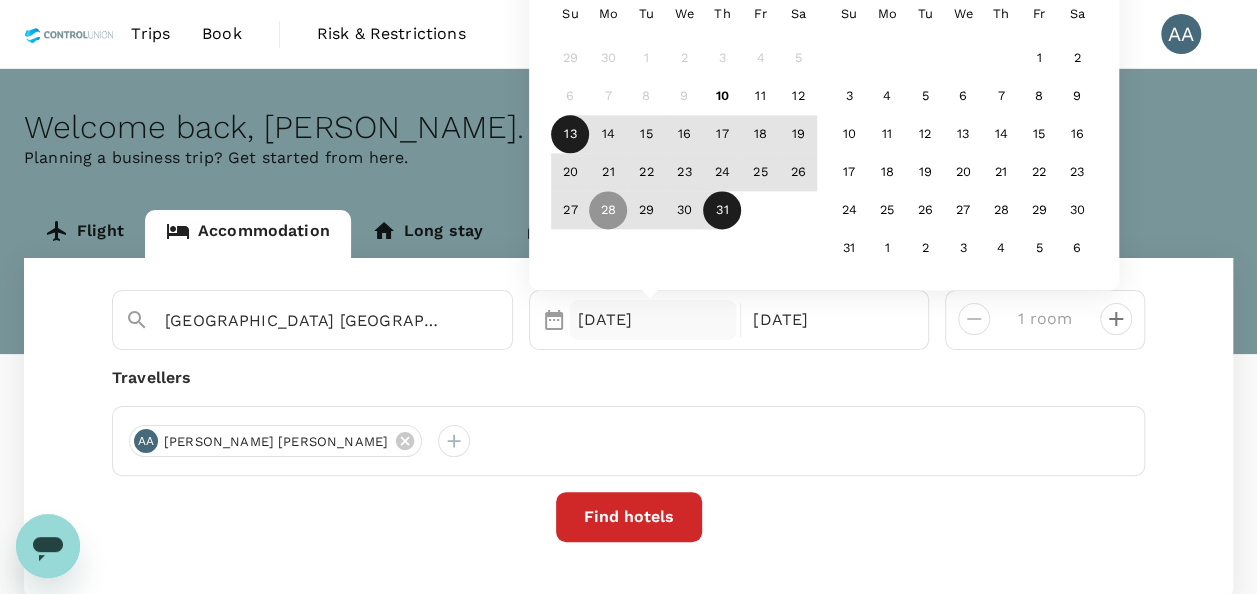 click on "13" at bounding box center [570, 135] 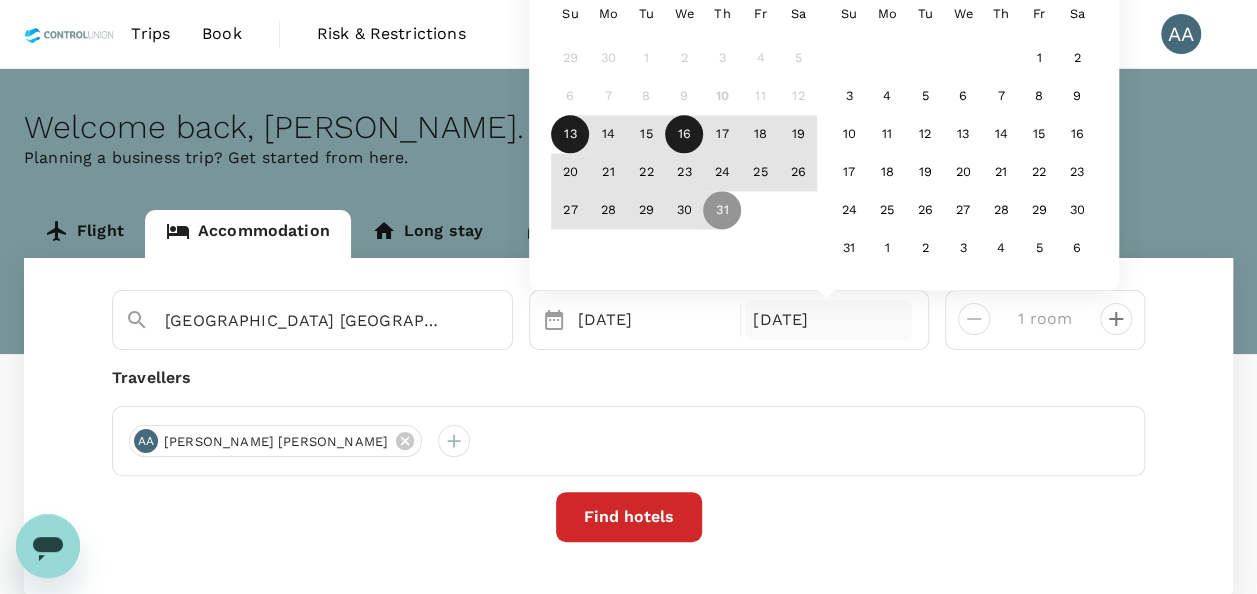 click on "16" at bounding box center (684, 135) 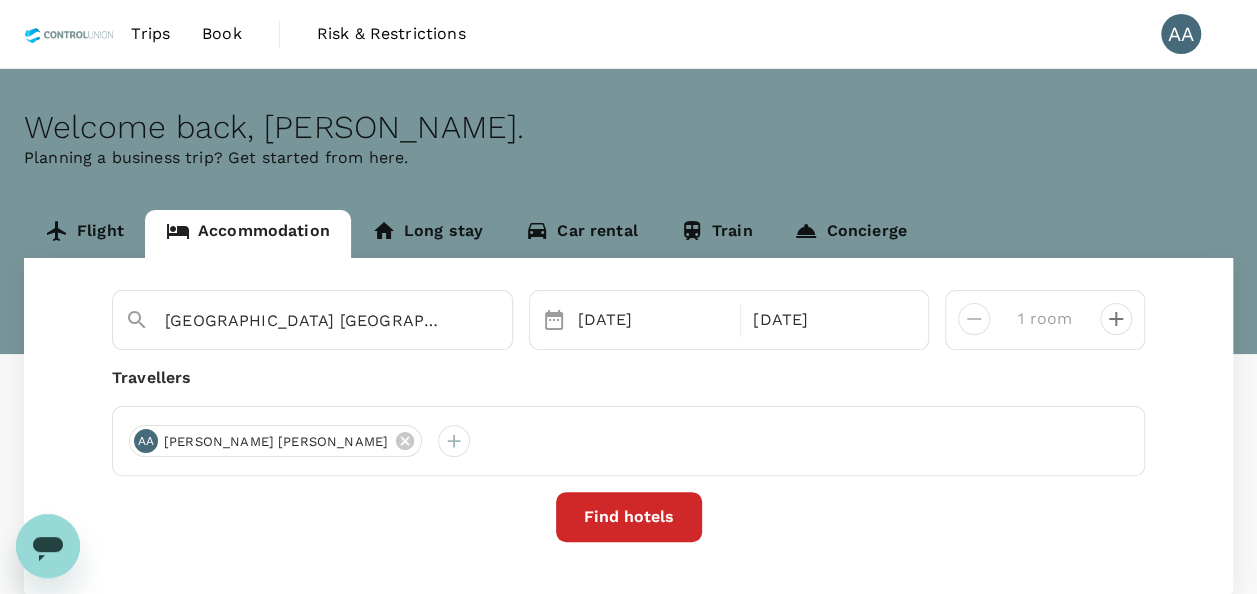 click 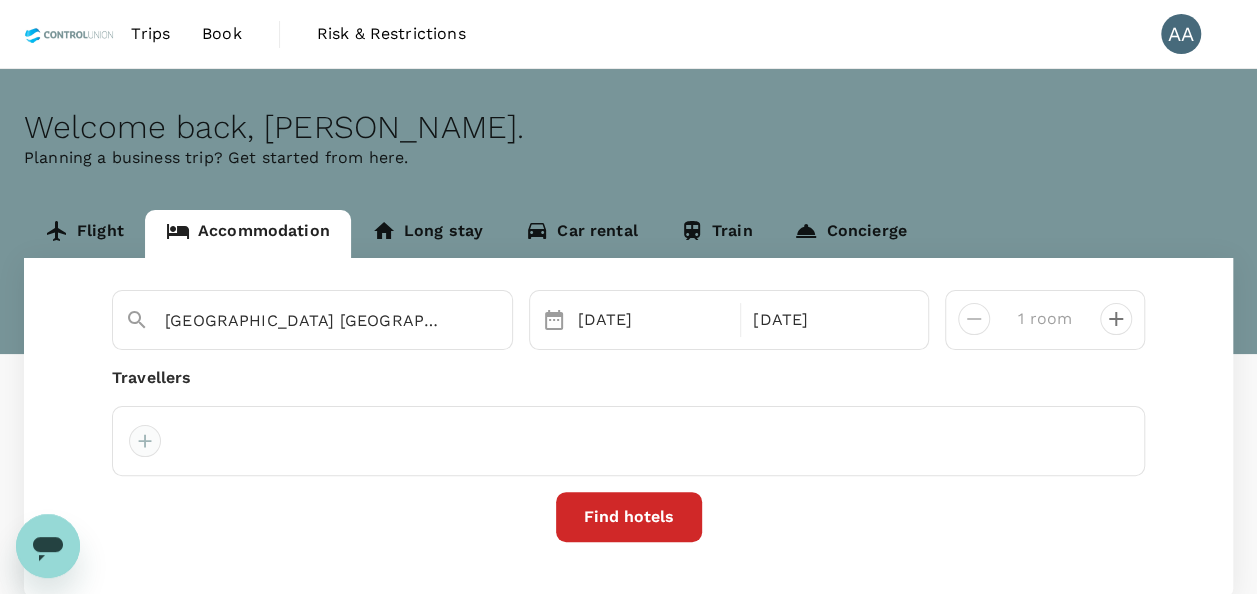 click at bounding box center (145, 441) 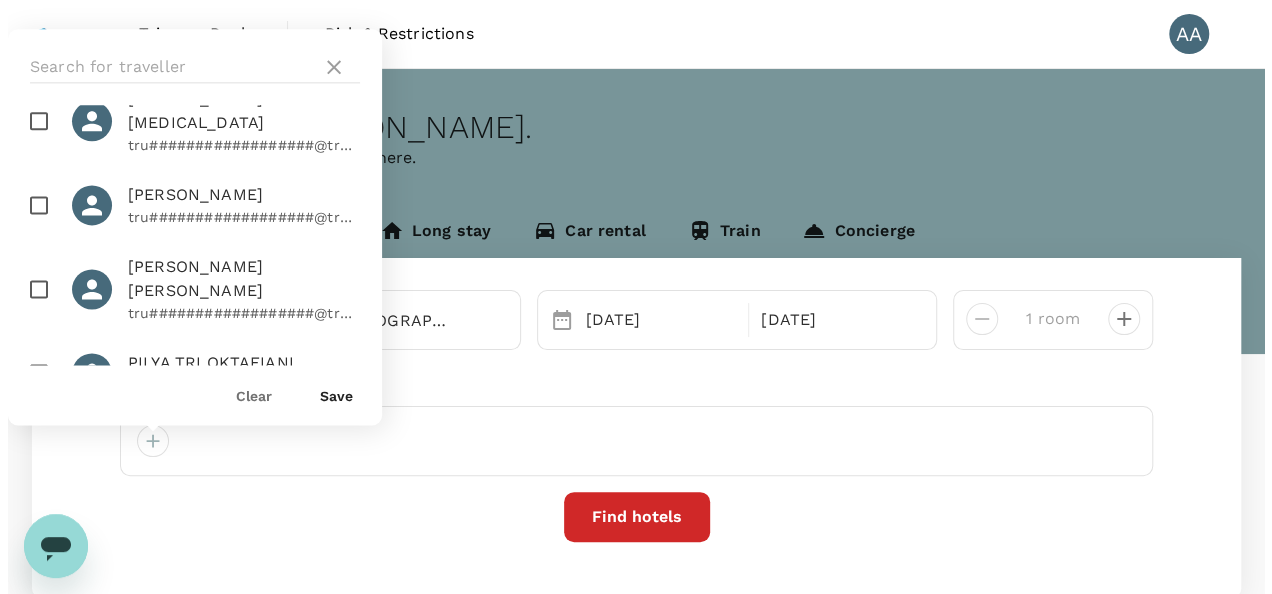 scroll, scrollTop: 1100, scrollLeft: 0, axis: vertical 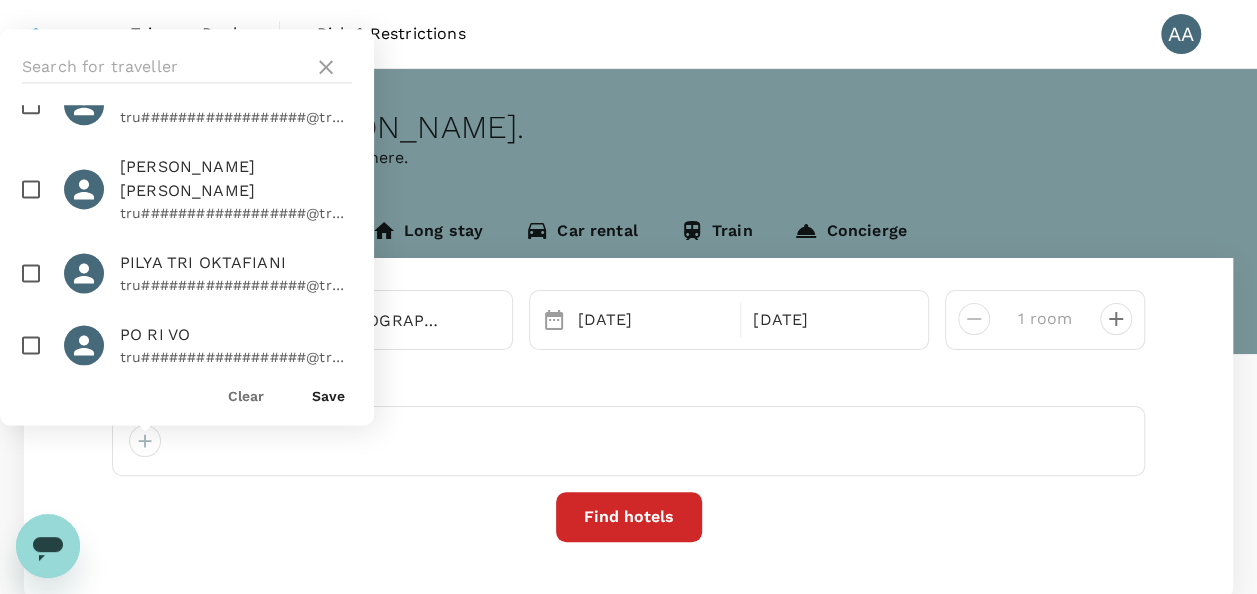 click at bounding box center (31, 106) 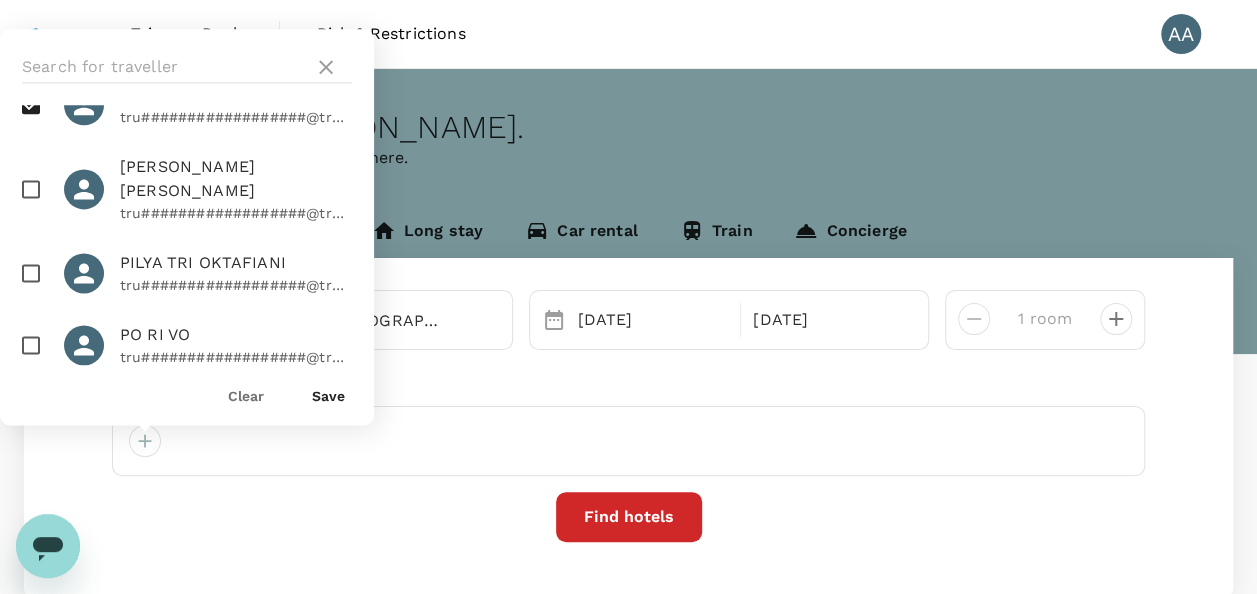click on "Save" at bounding box center [328, 396] 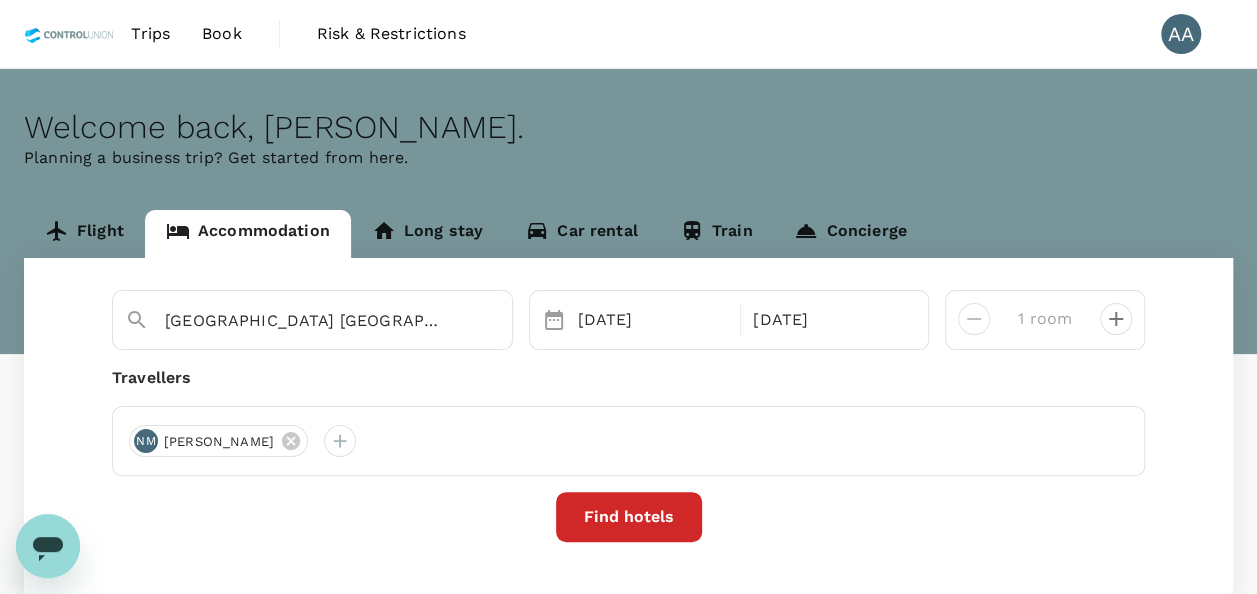 click on "Find hotels" at bounding box center [629, 517] 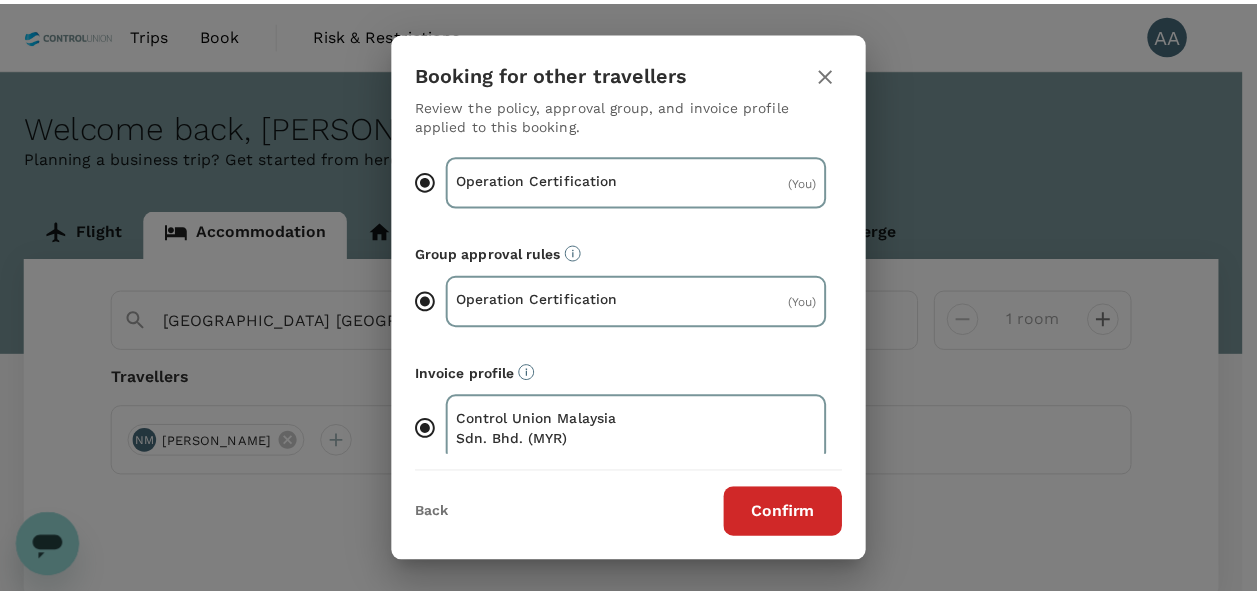 scroll, scrollTop: 55, scrollLeft: 0, axis: vertical 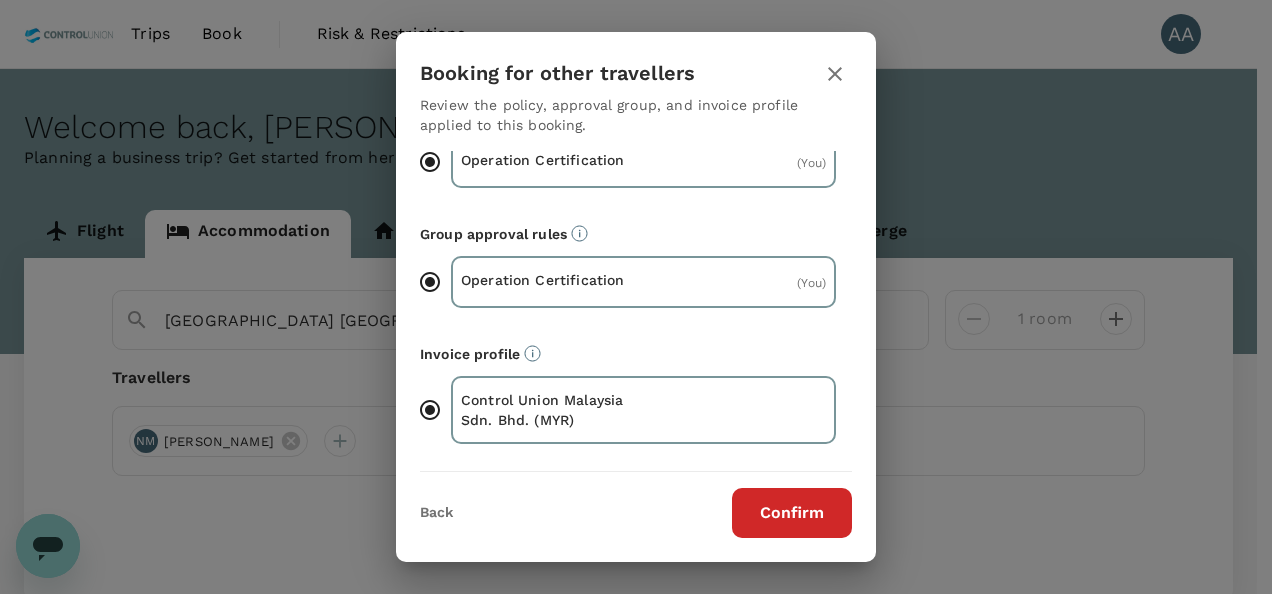 click on "Confirm" at bounding box center (792, 513) 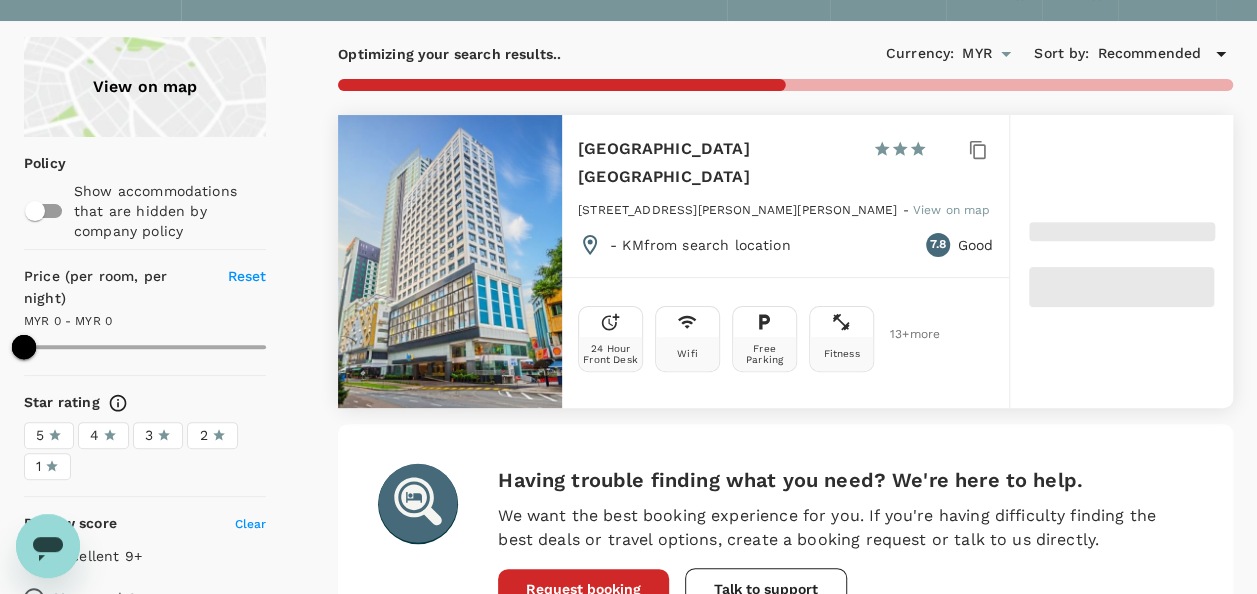 scroll, scrollTop: 100, scrollLeft: 0, axis: vertical 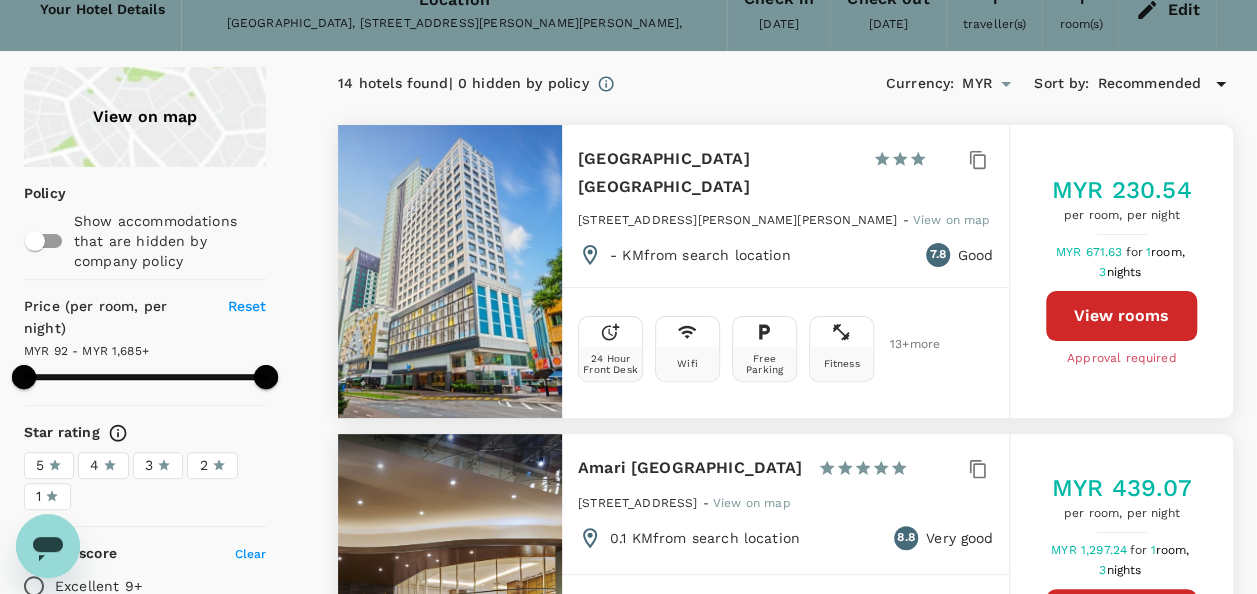 click on "45 Jalan Wong Ah Fook, Johor Bahru   -   View on map" at bounding box center (785, 226) 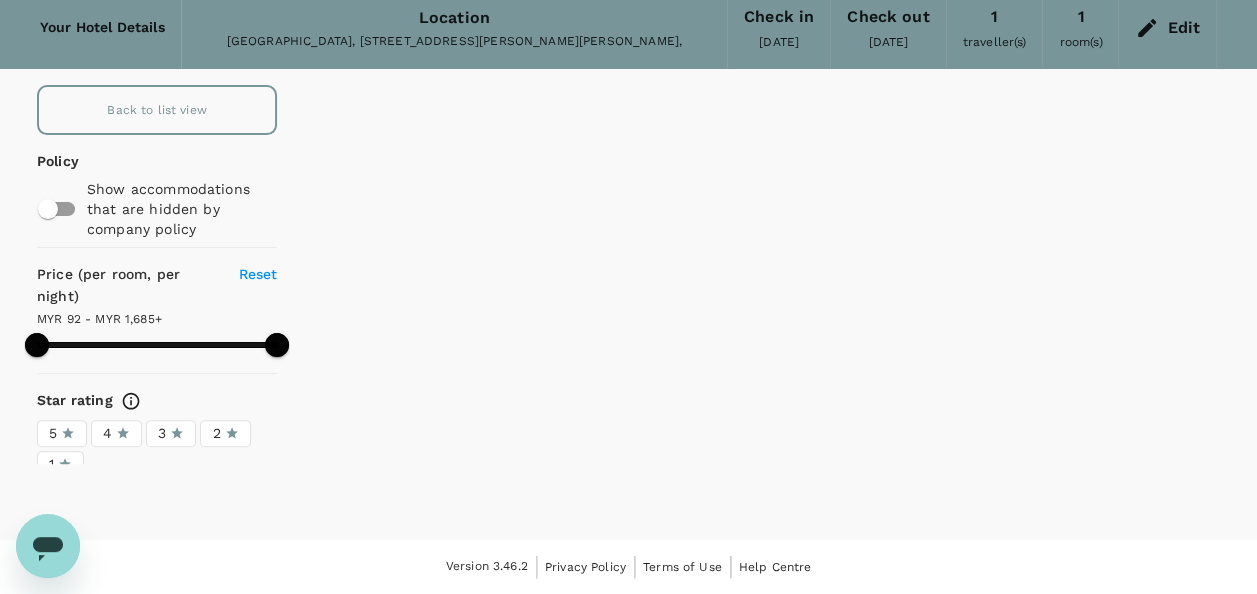 scroll, scrollTop: 80, scrollLeft: 0, axis: vertical 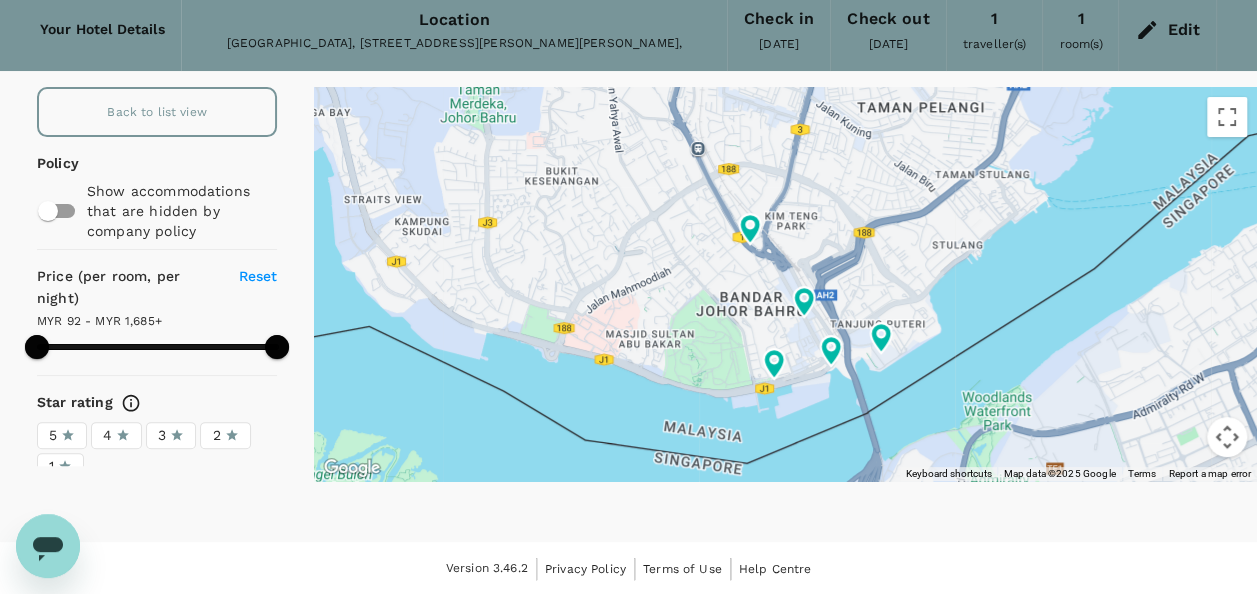 type on "1684.27" 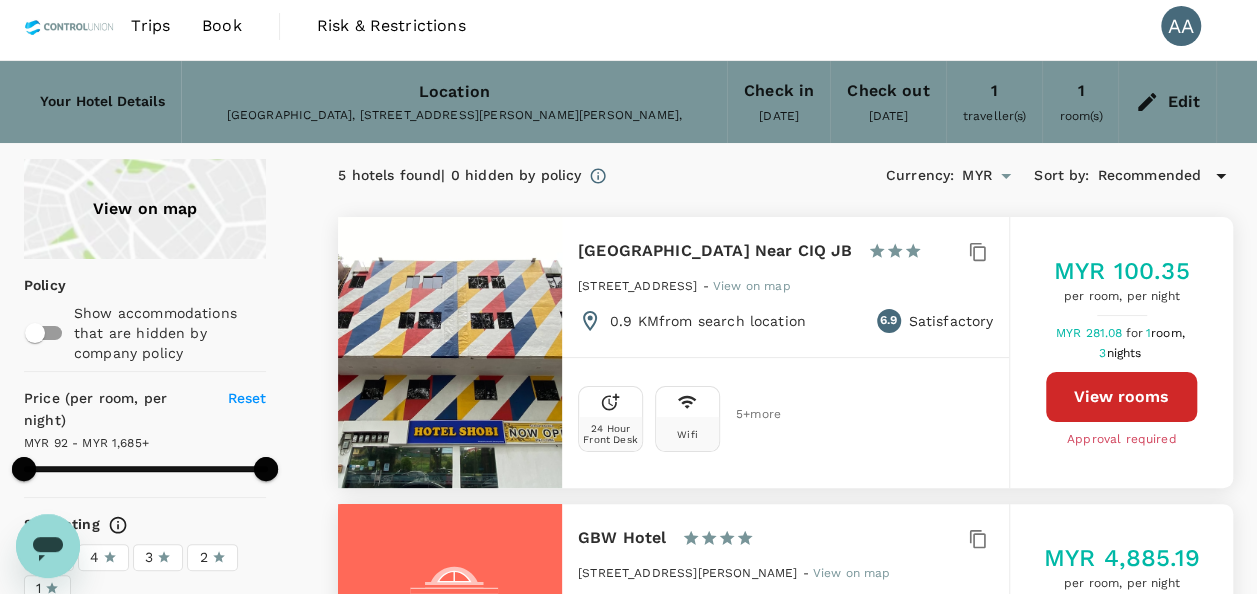 scroll, scrollTop: 0, scrollLeft: 0, axis: both 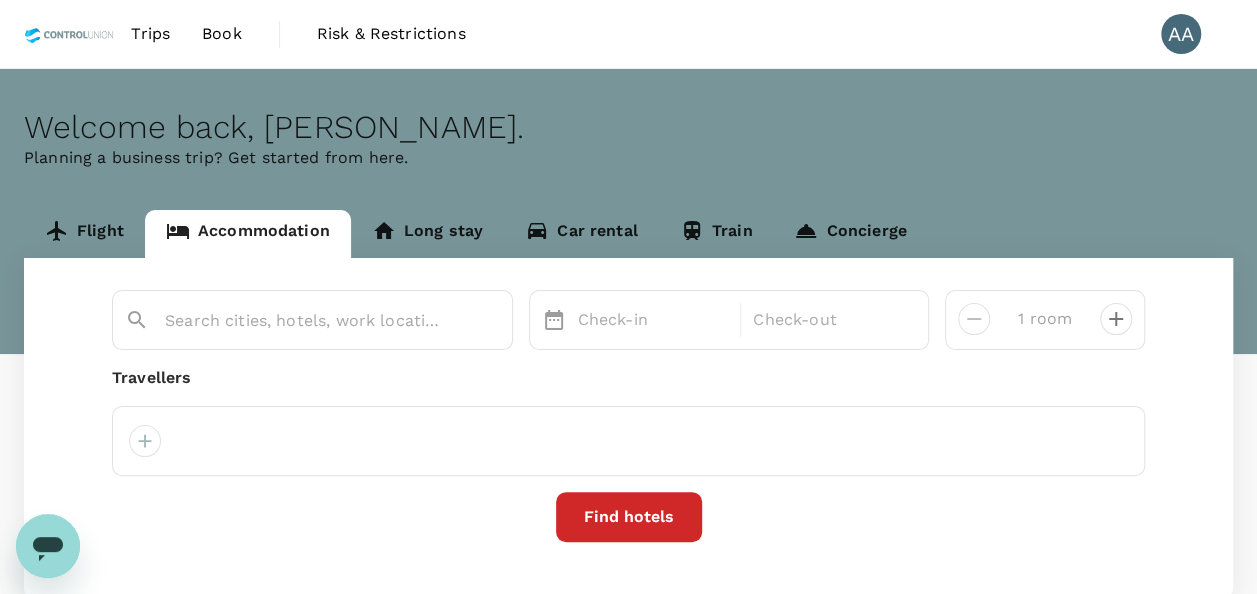 type on "[GEOGRAPHIC_DATA] [GEOGRAPHIC_DATA]" 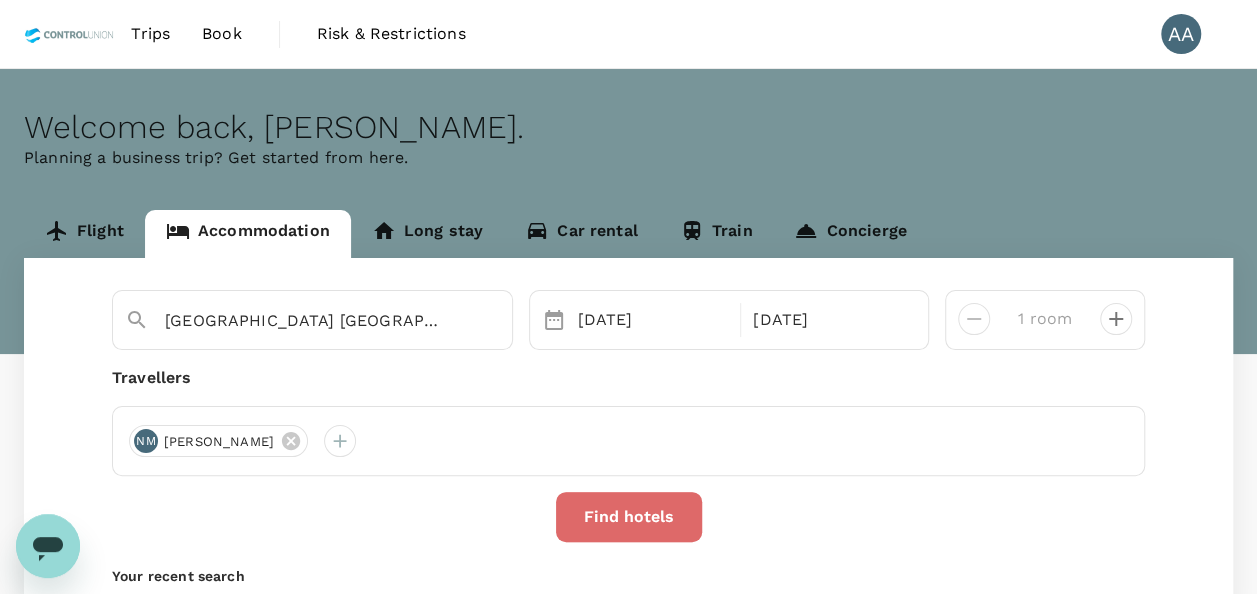 click on "Find hotels" at bounding box center (629, 517) 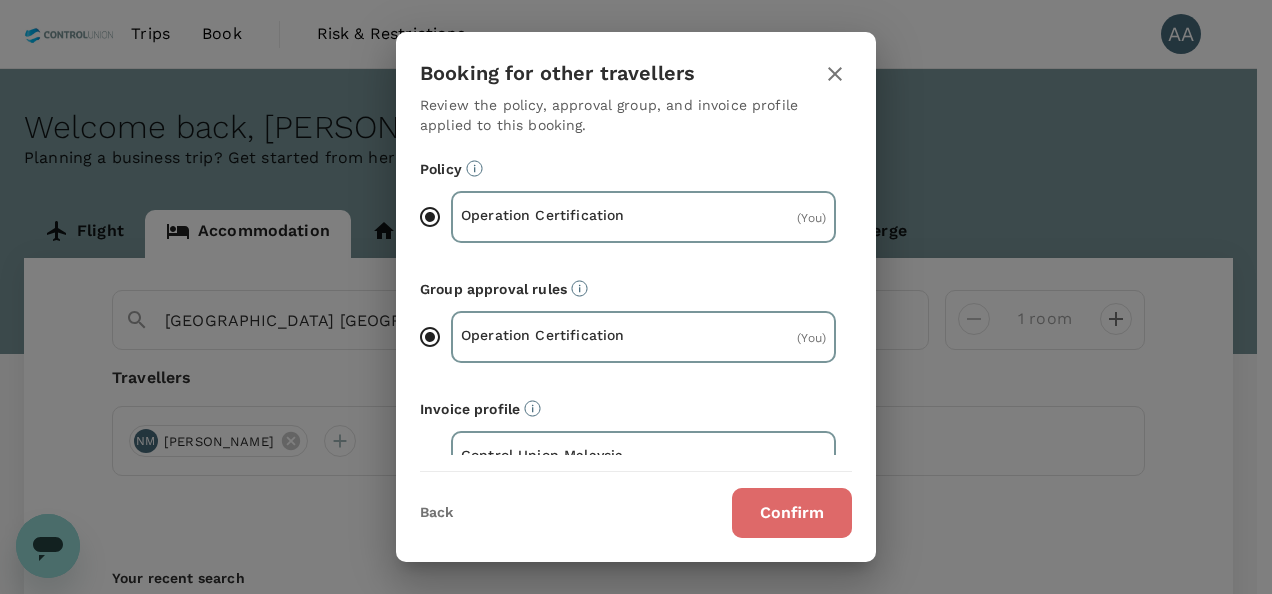 click on "Confirm" at bounding box center (792, 513) 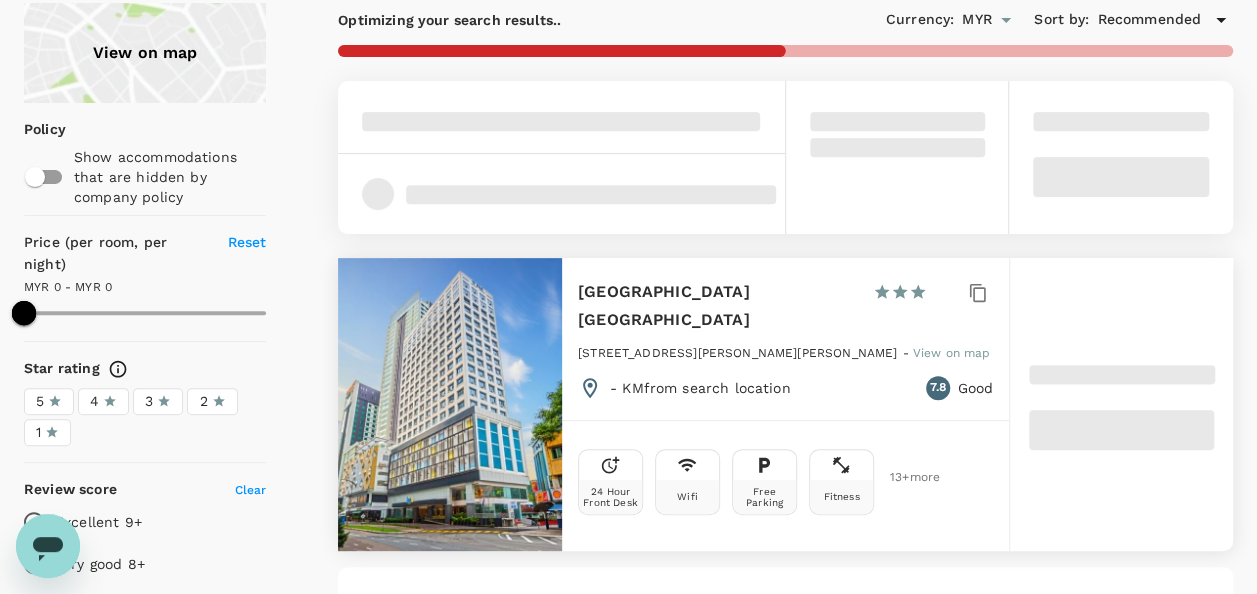 scroll, scrollTop: 200, scrollLeft: 0, axis: vertical 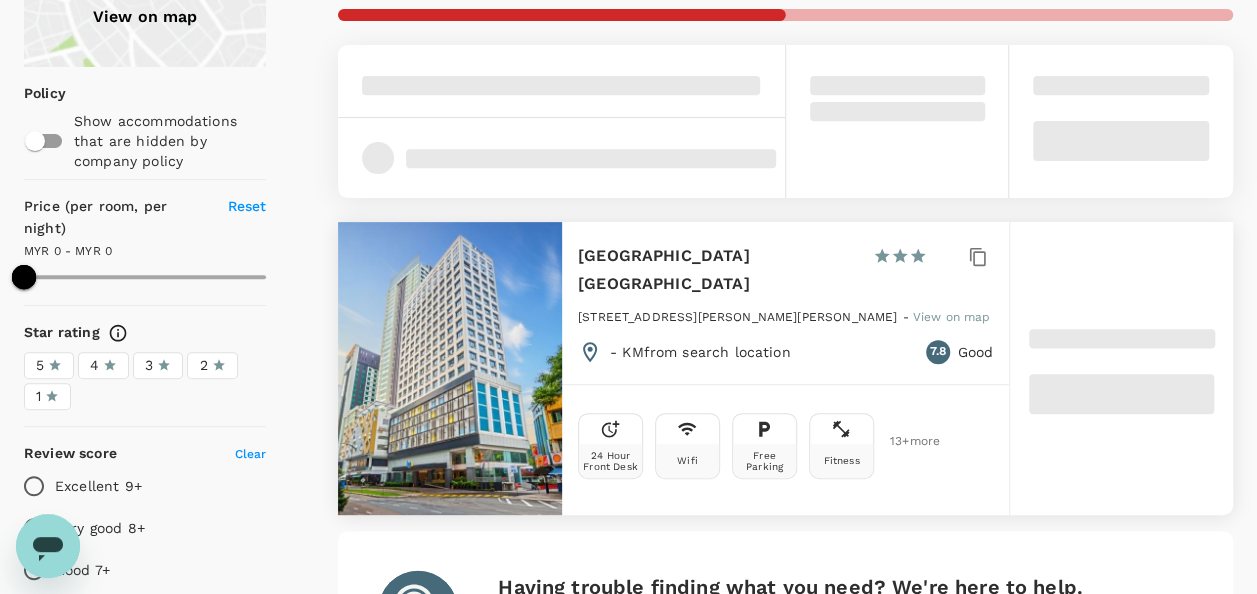 click at bounding box center (450, 368) 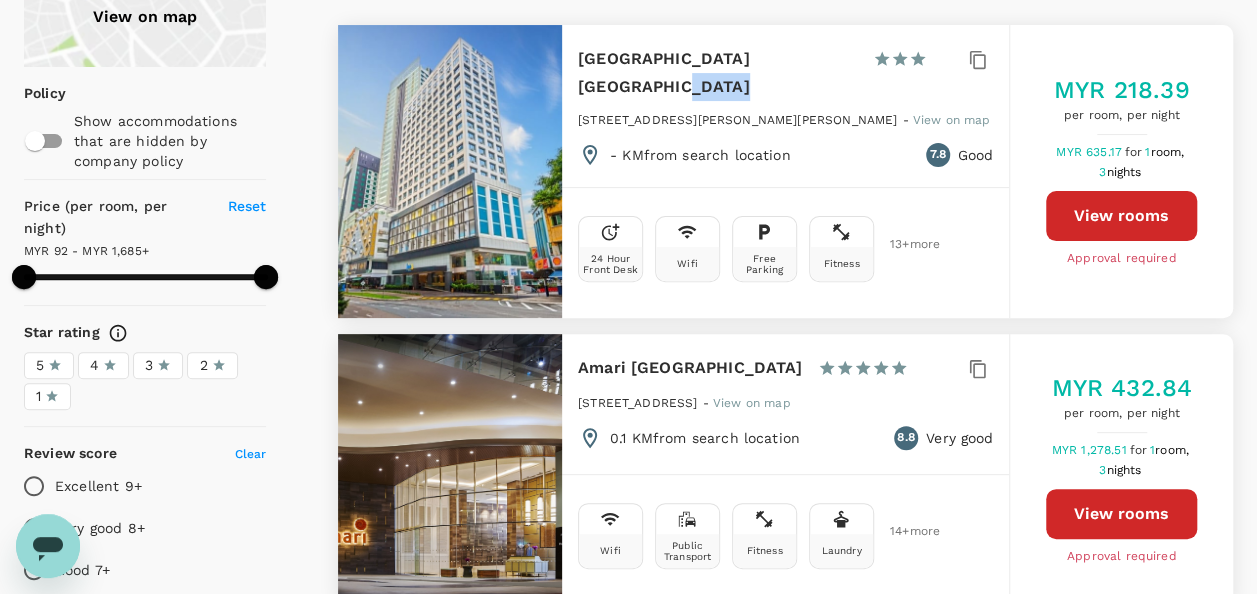 drag, startPoint x: 623, startPoint y: 80, endPoint x: 732, endPoint y: 88, distance: 109.29318 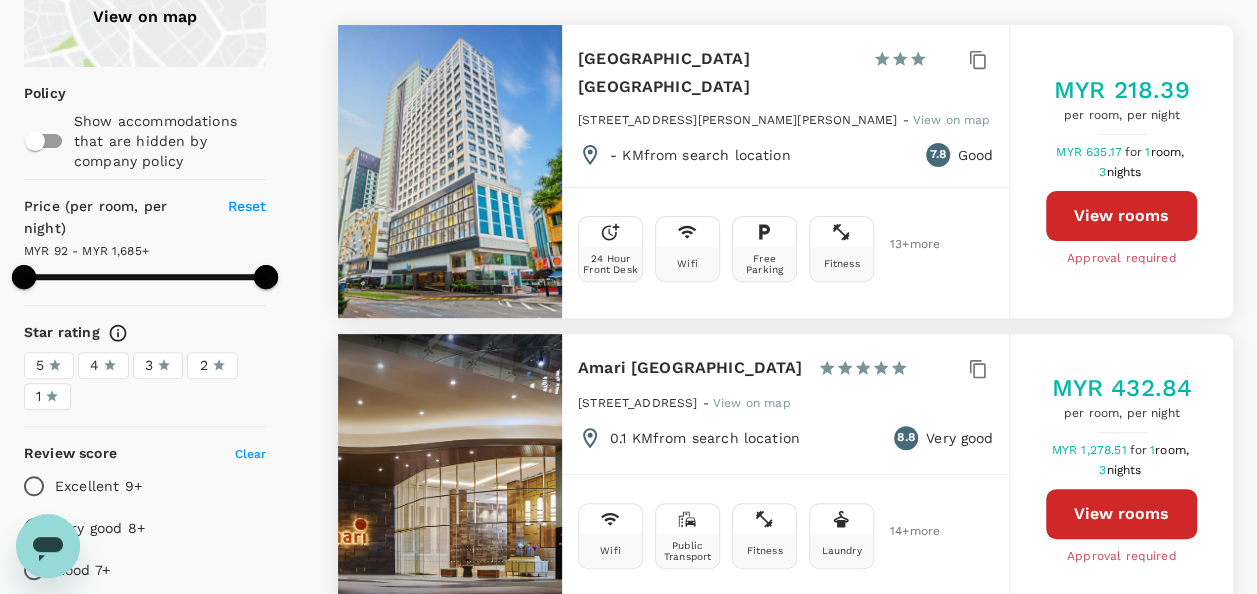 drag, startPoint x: 732, startPoint y: 88, endPoint x: 670, endPoint y: 50, distance: 72.718636 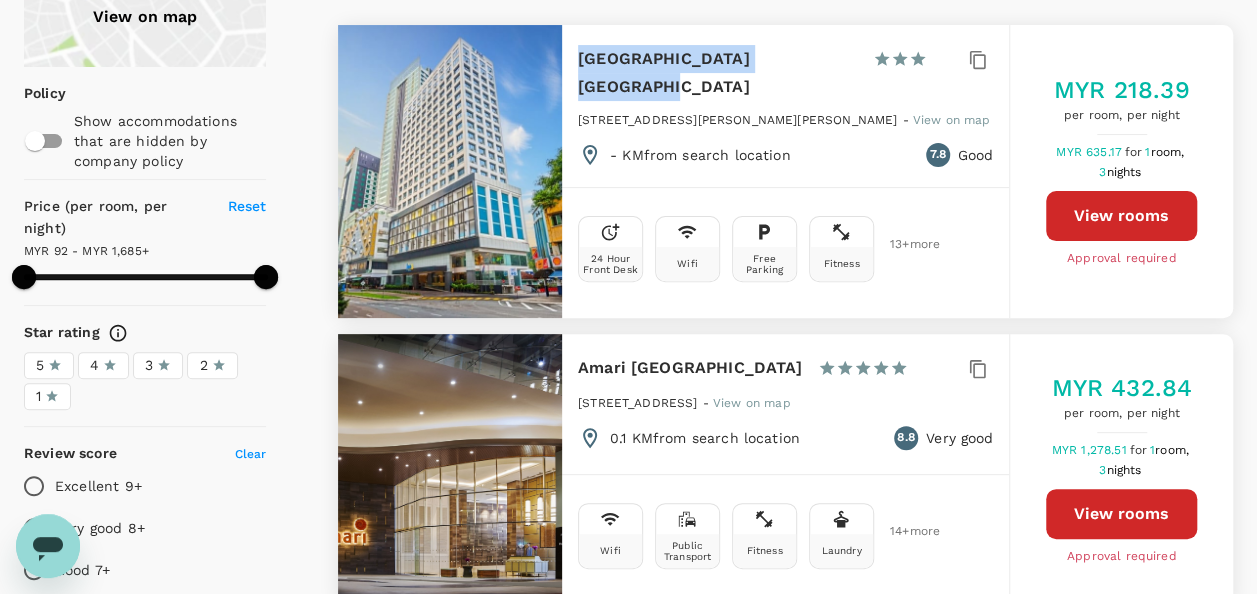 drag, startPoint x: 570, startPoint y: 54, endPoint x: 812, endPoint y: 58, distance: 242.03305 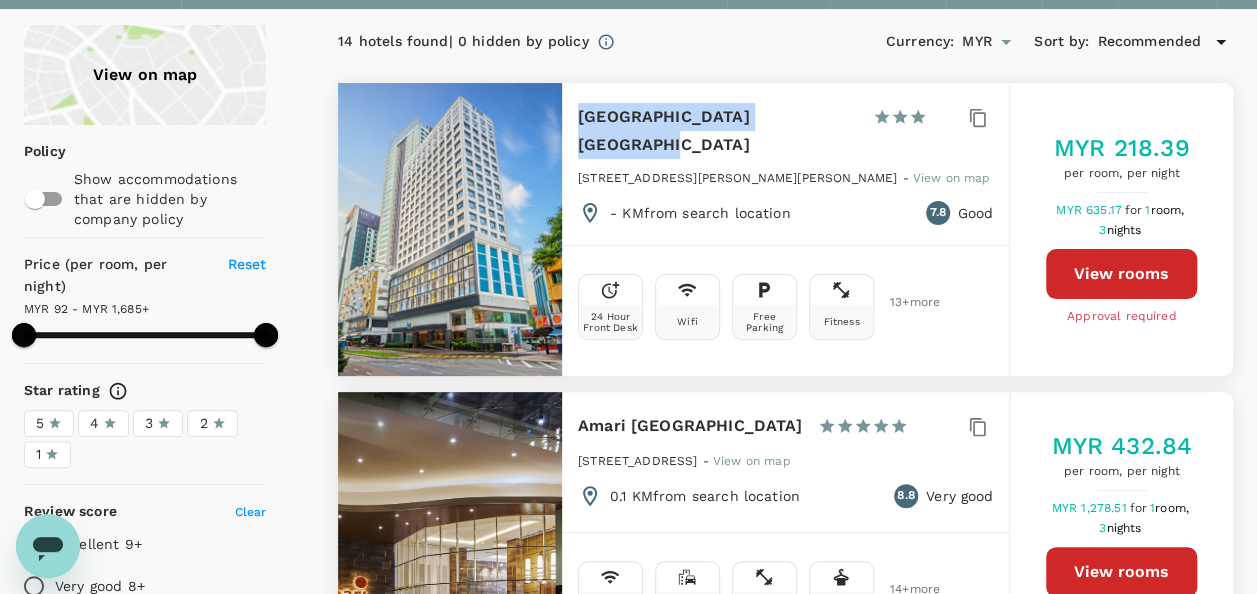 scroll, scrollTop: 100, scrollLeft: 0, axis: vertical 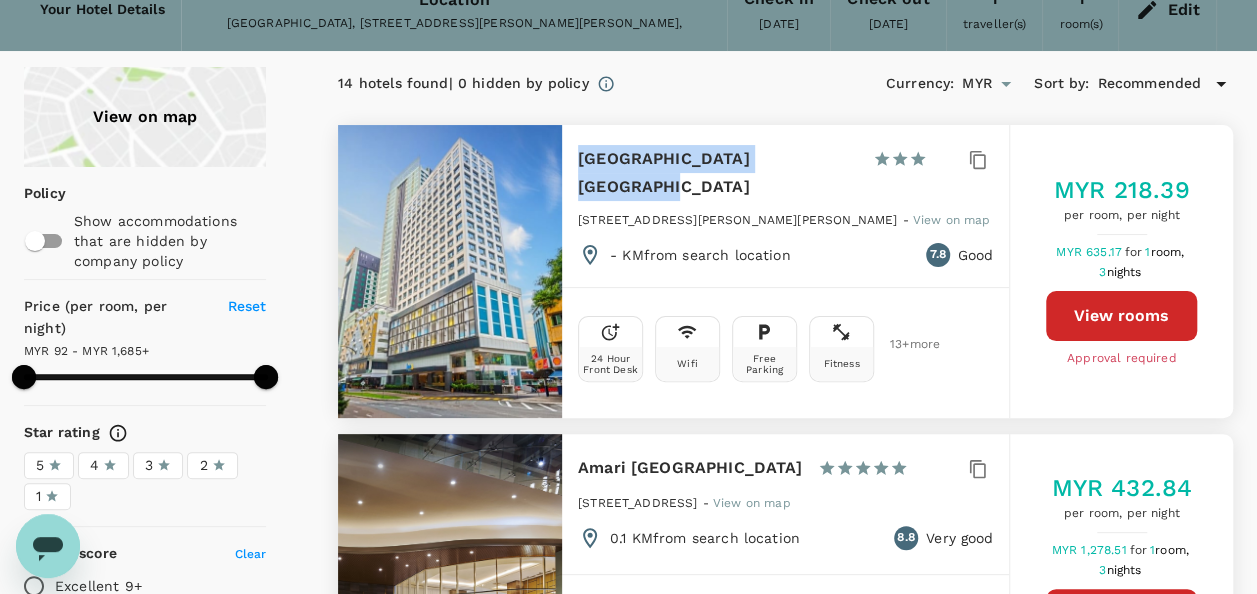 click on "View rooms" at bounding box center [1121, 316] 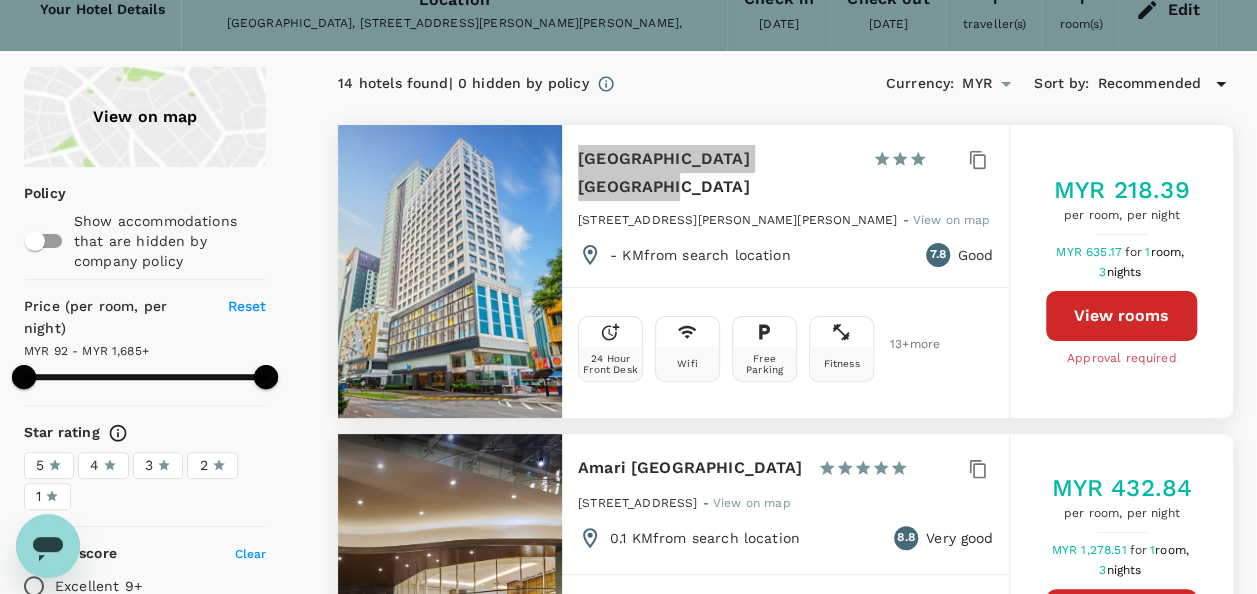 type on "1684.27" 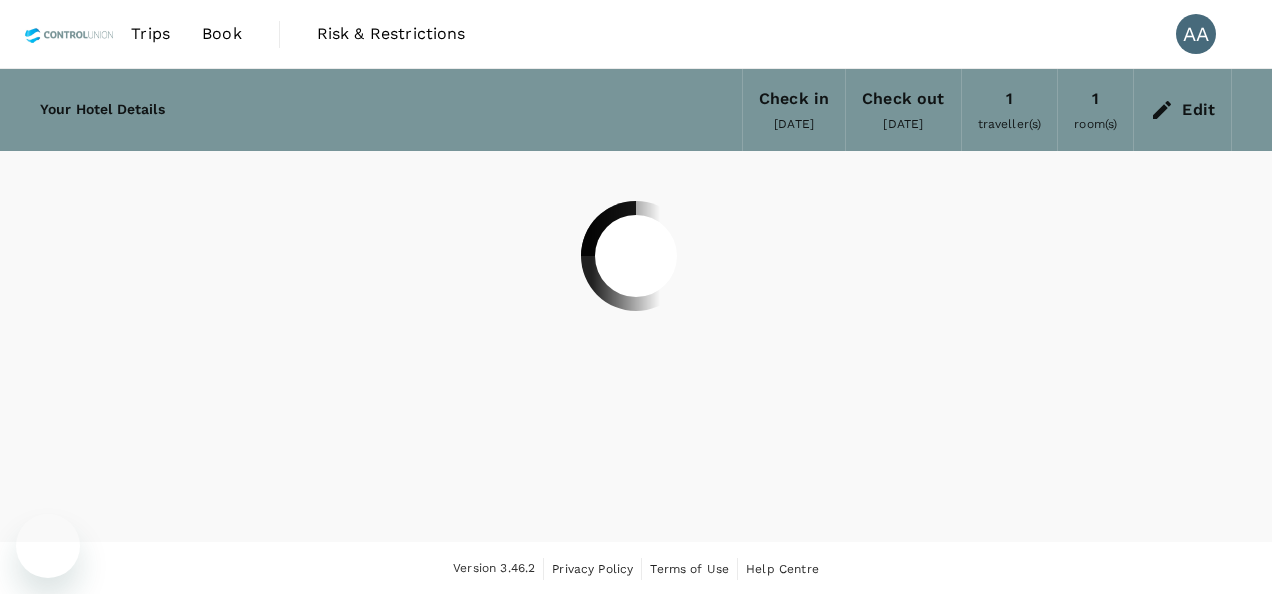 scroll, scrollTop: 0, scrollLeft: 0, axis: both 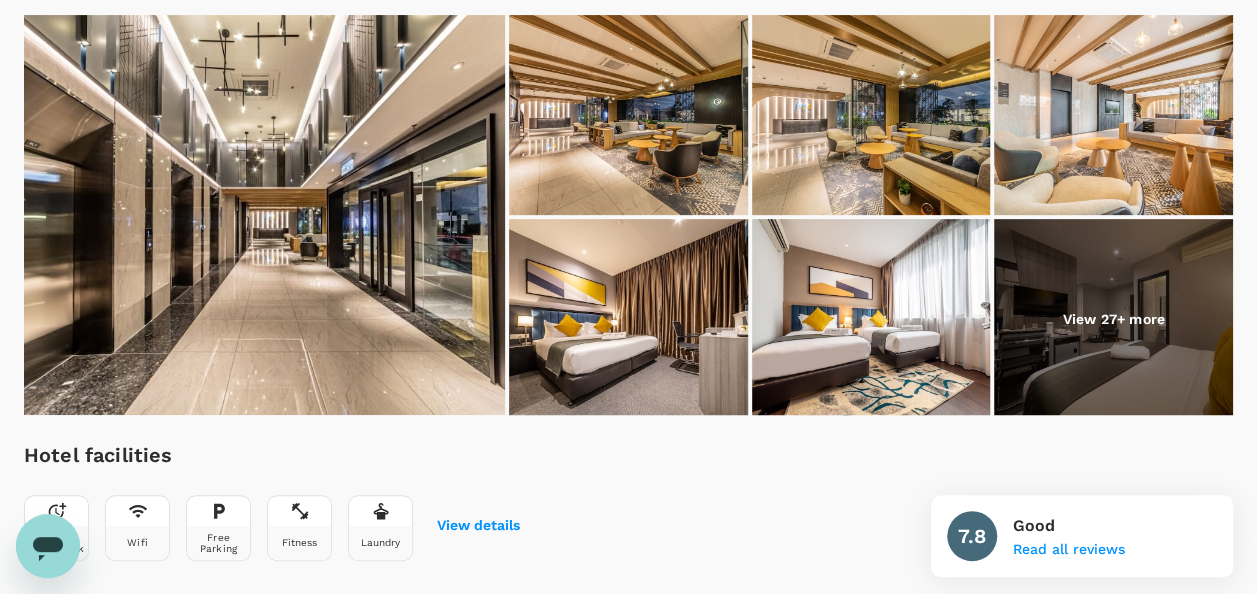 click at bounding box center [1113, 319] 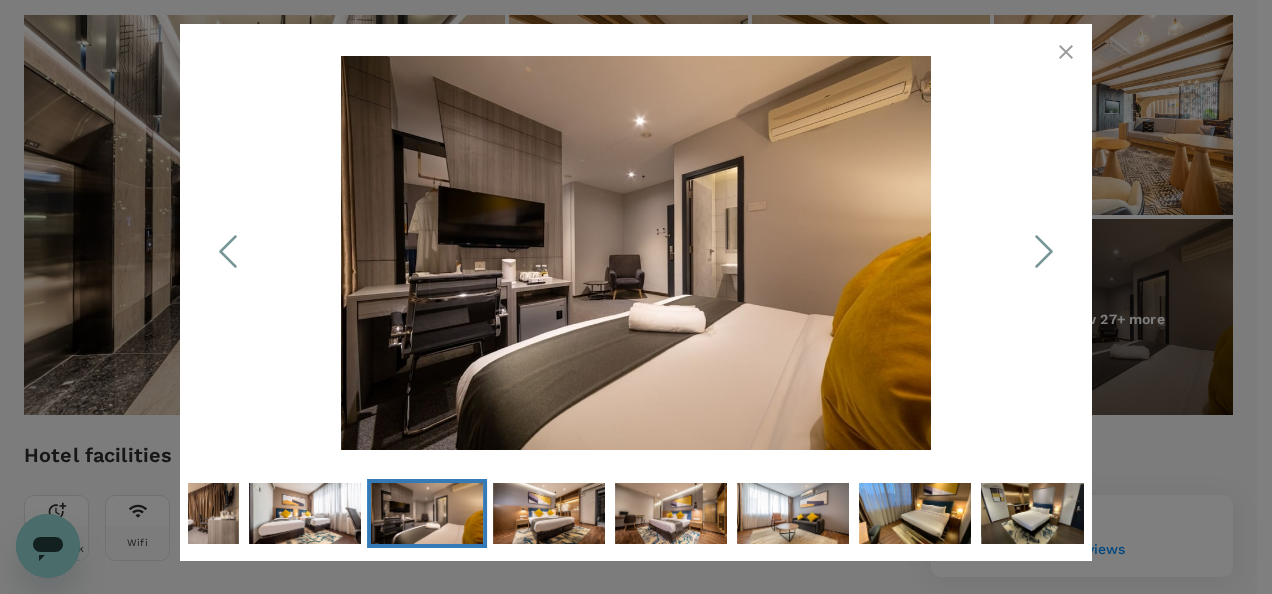 click at bounding box center (1044, 253) 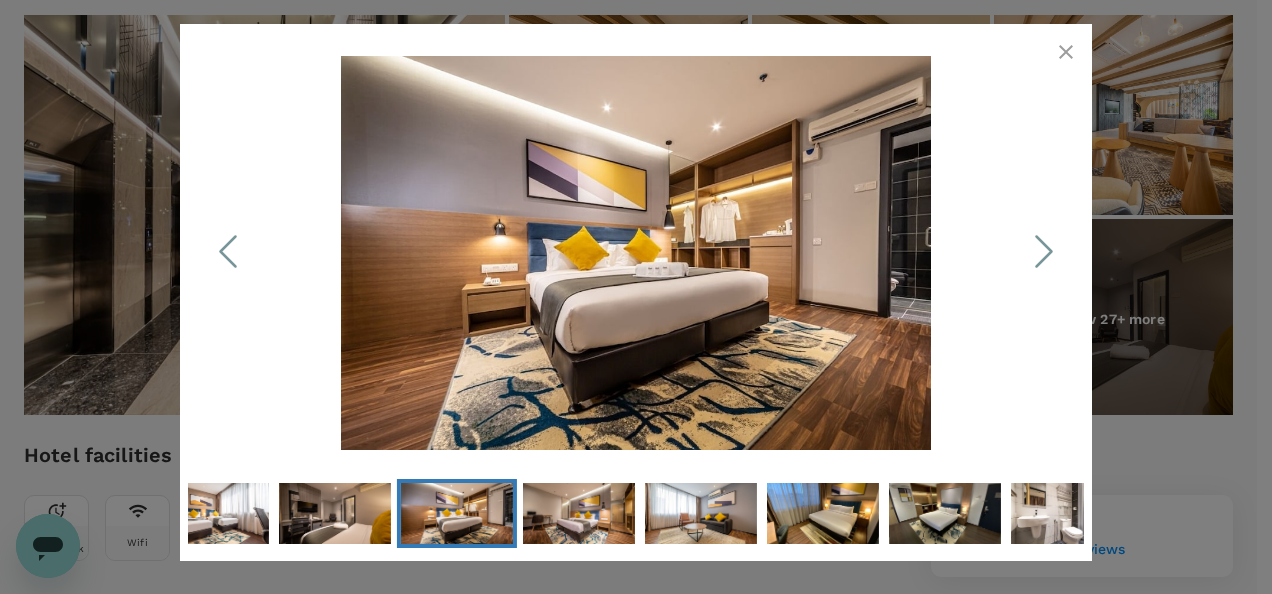 click 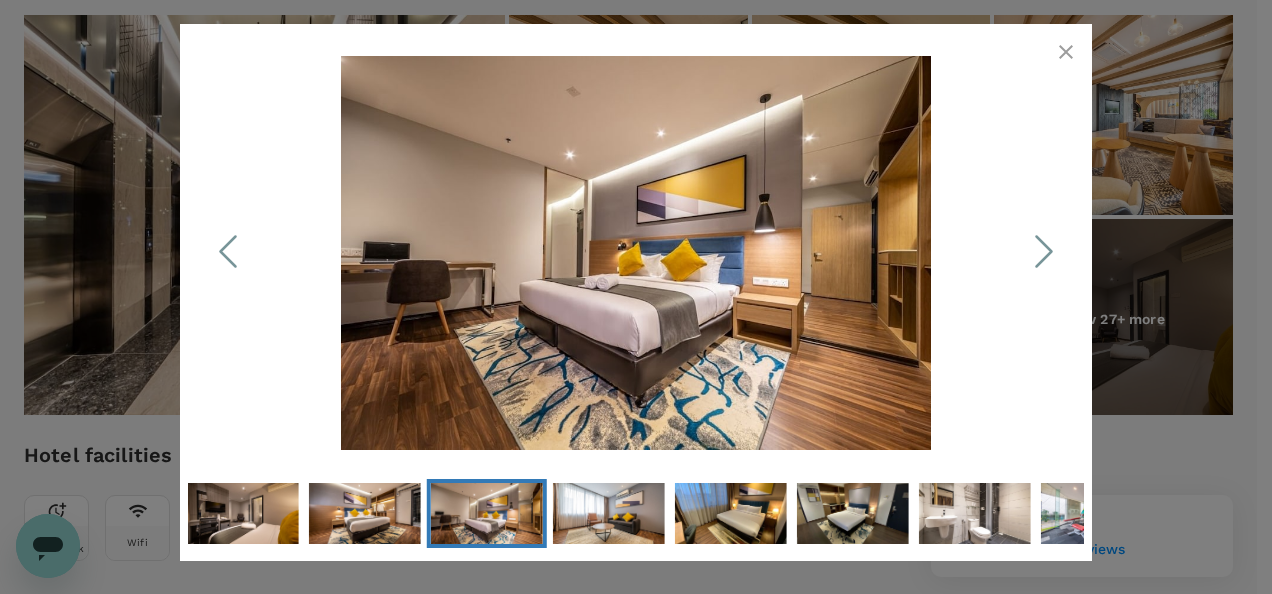 click 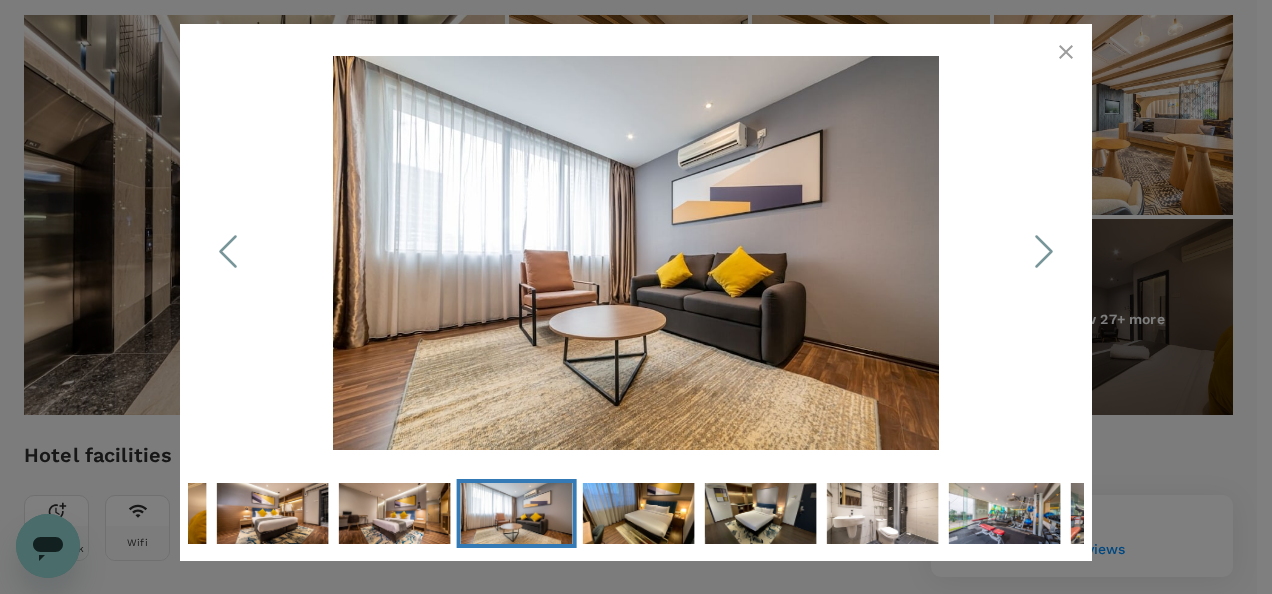 click 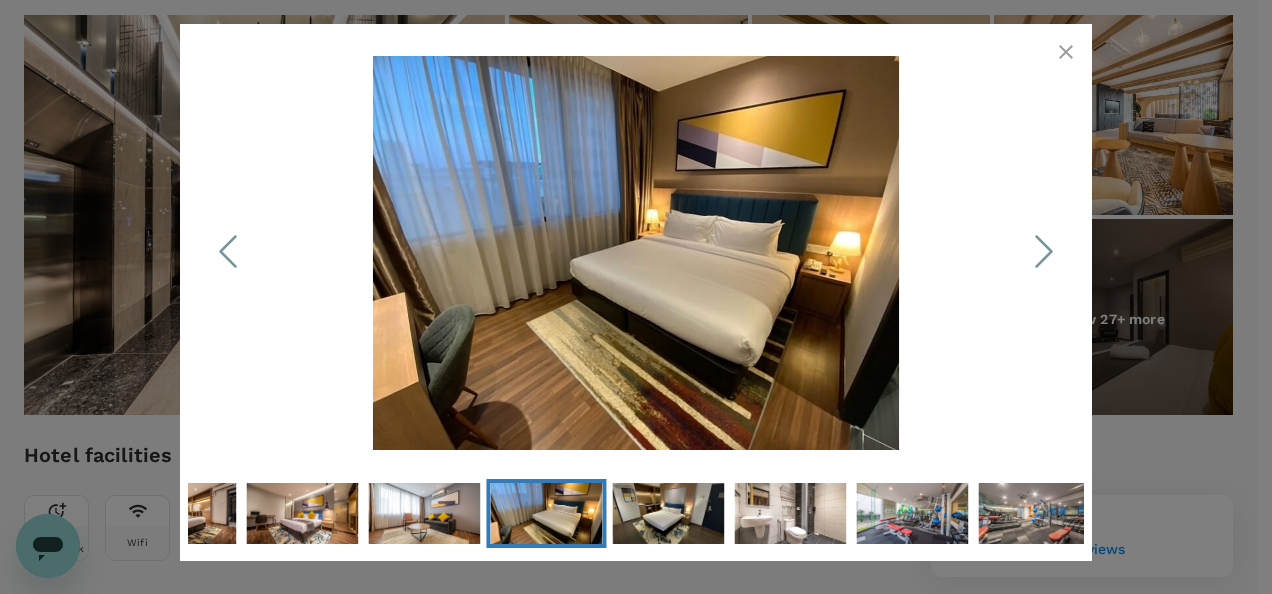 click 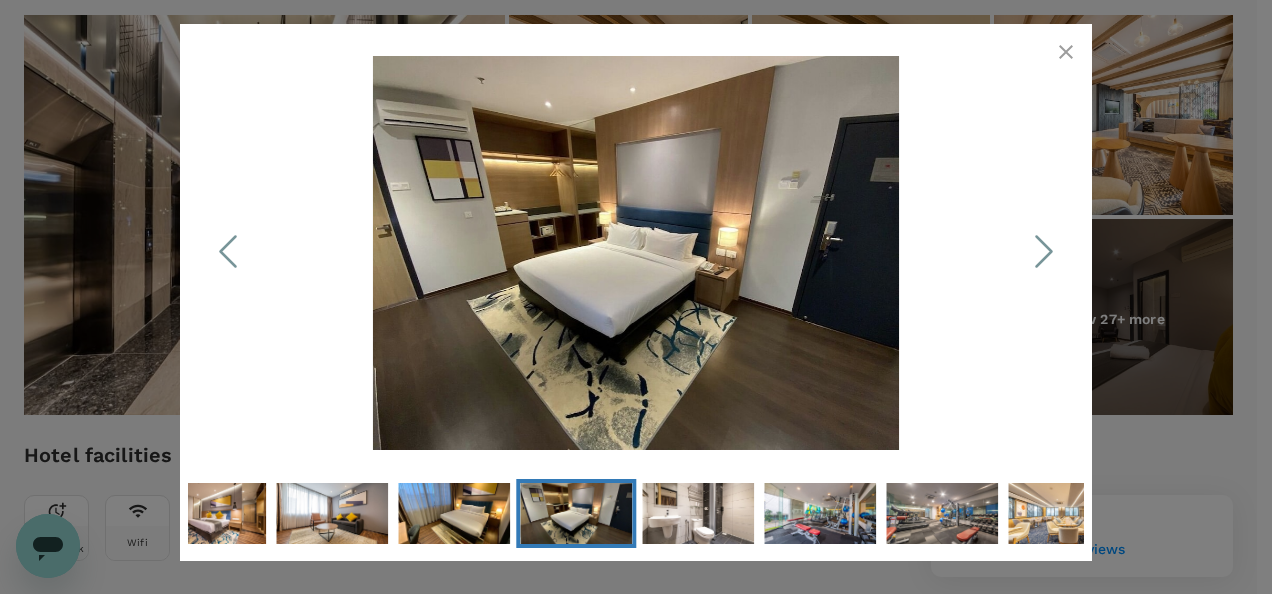 click 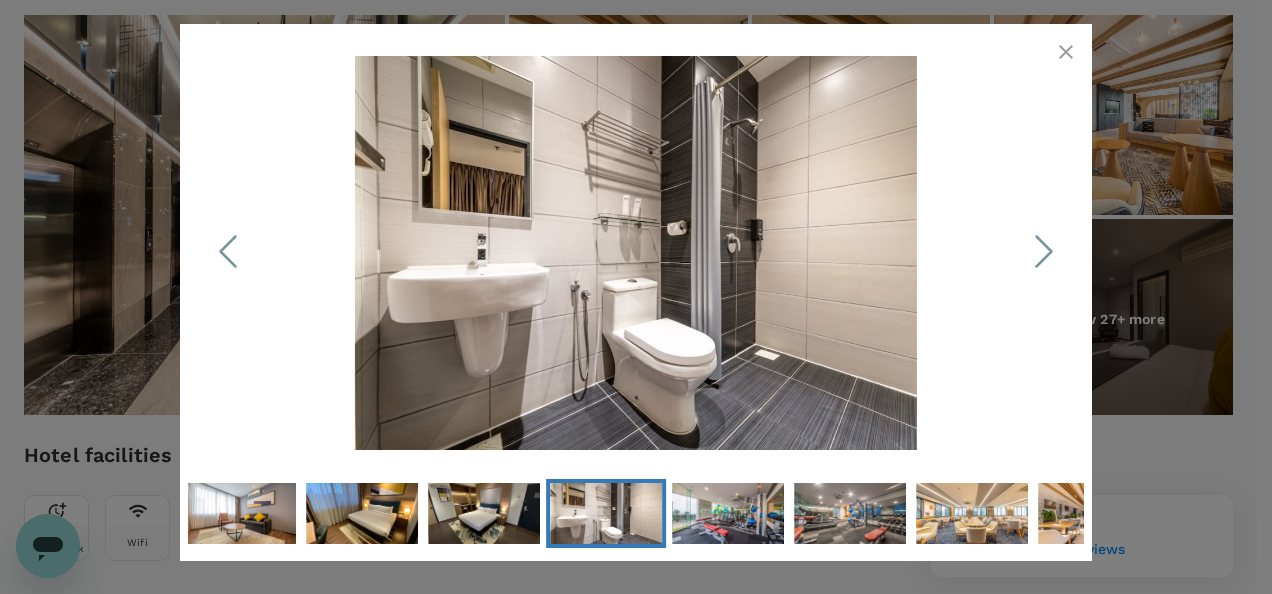 click 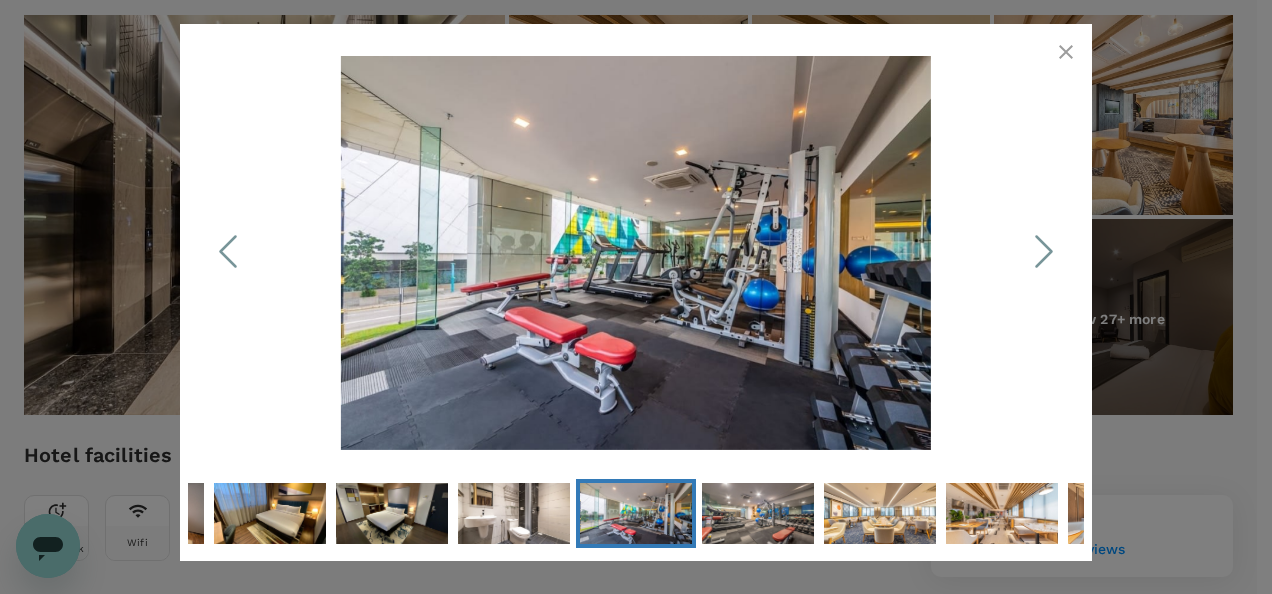 click 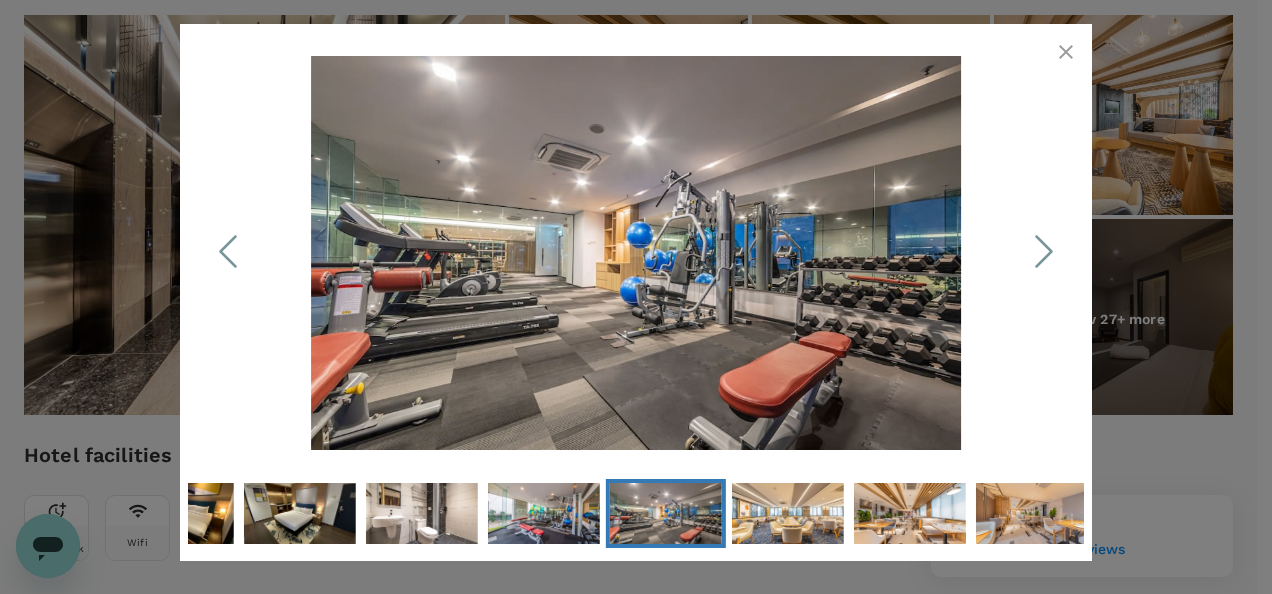 click 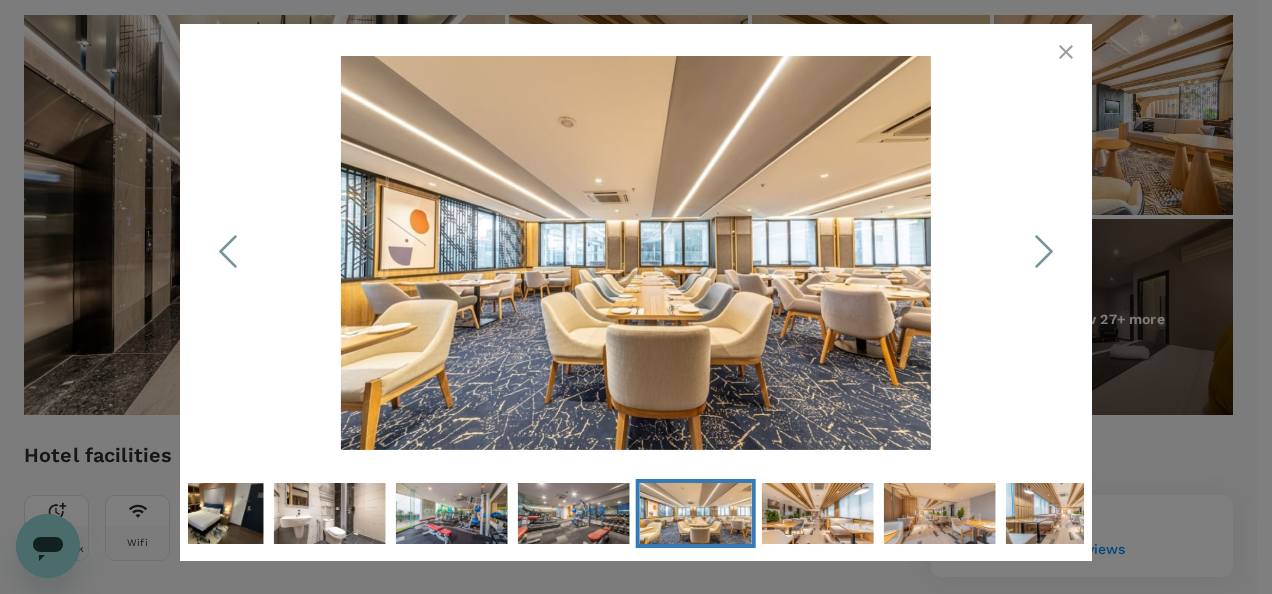 click 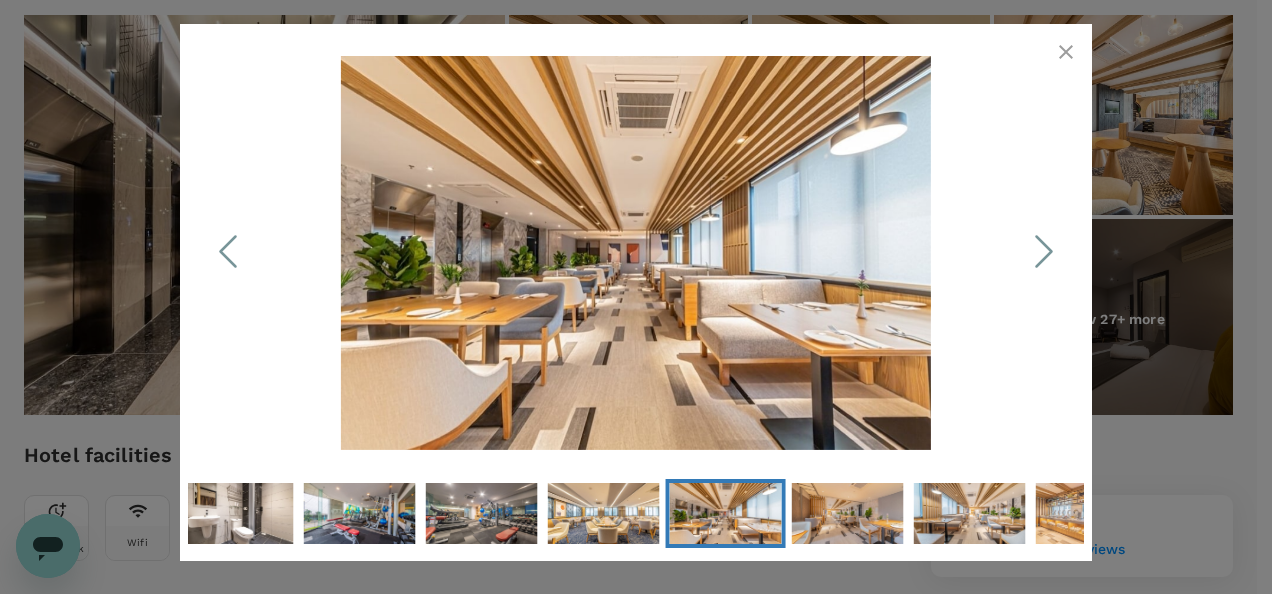 click 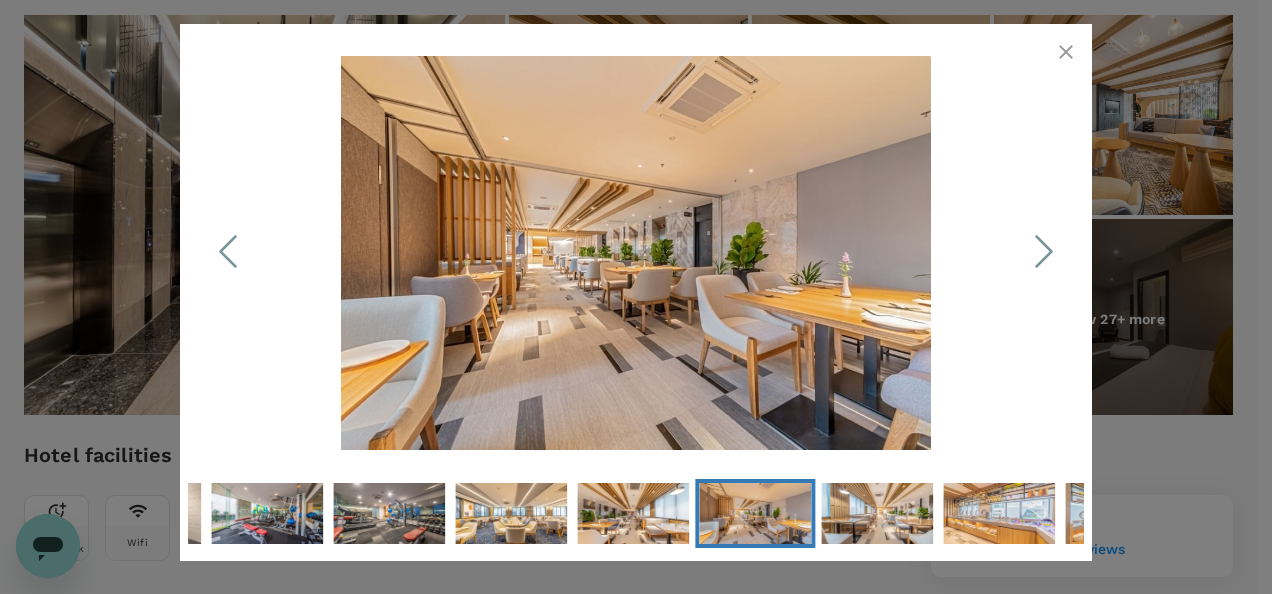 click 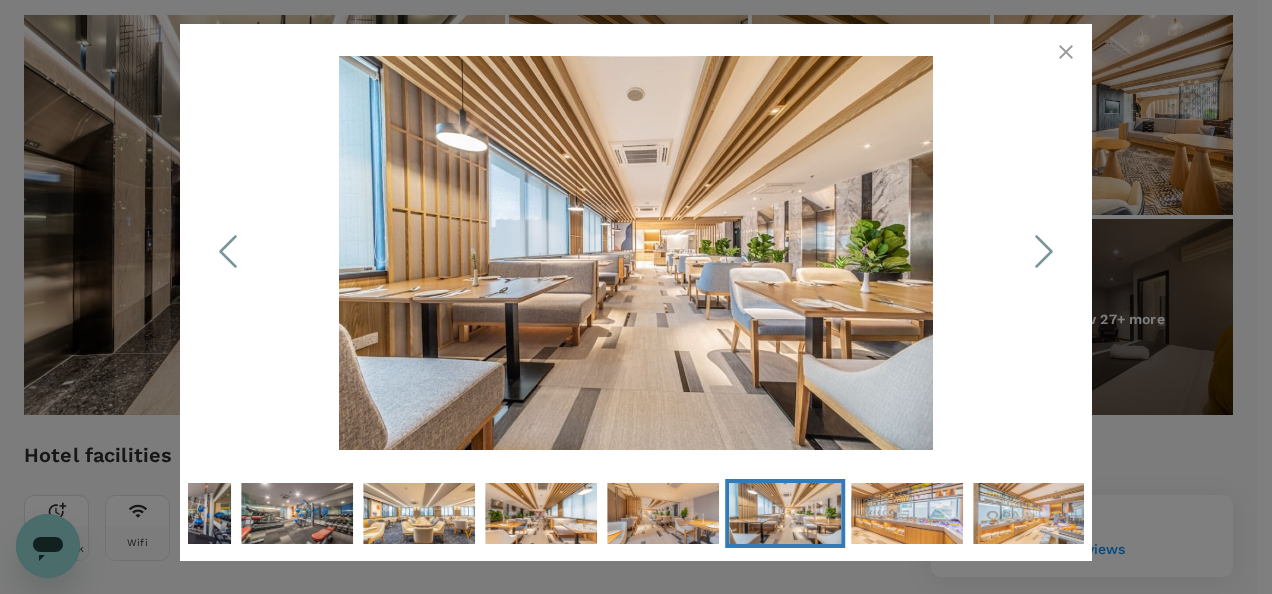 click 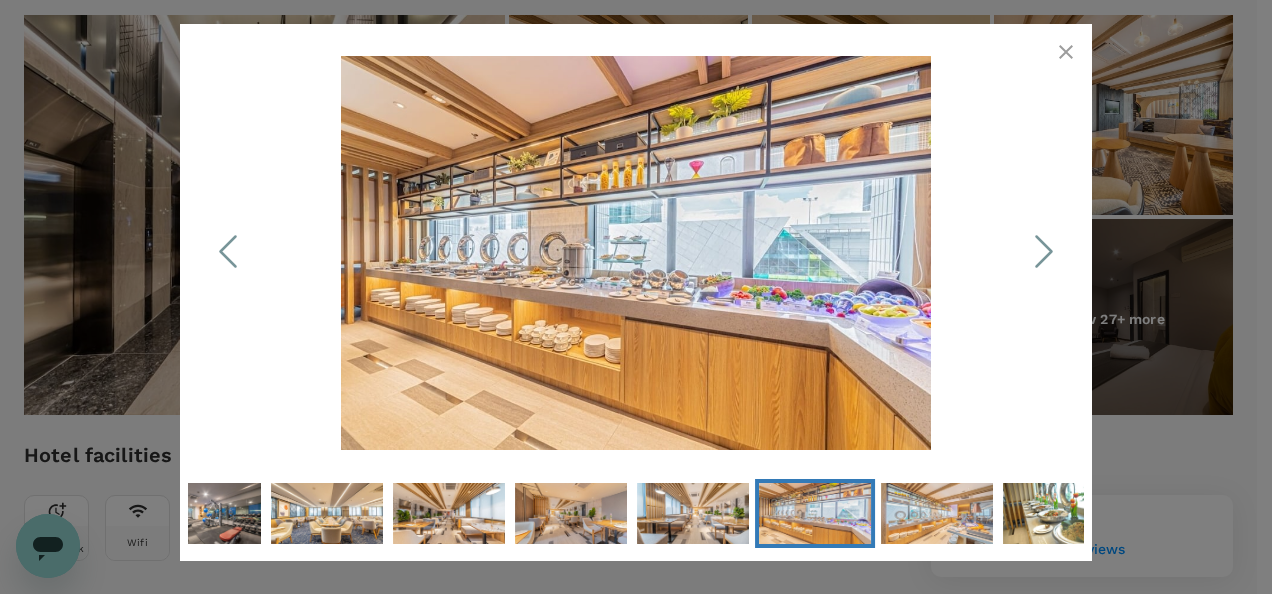 click 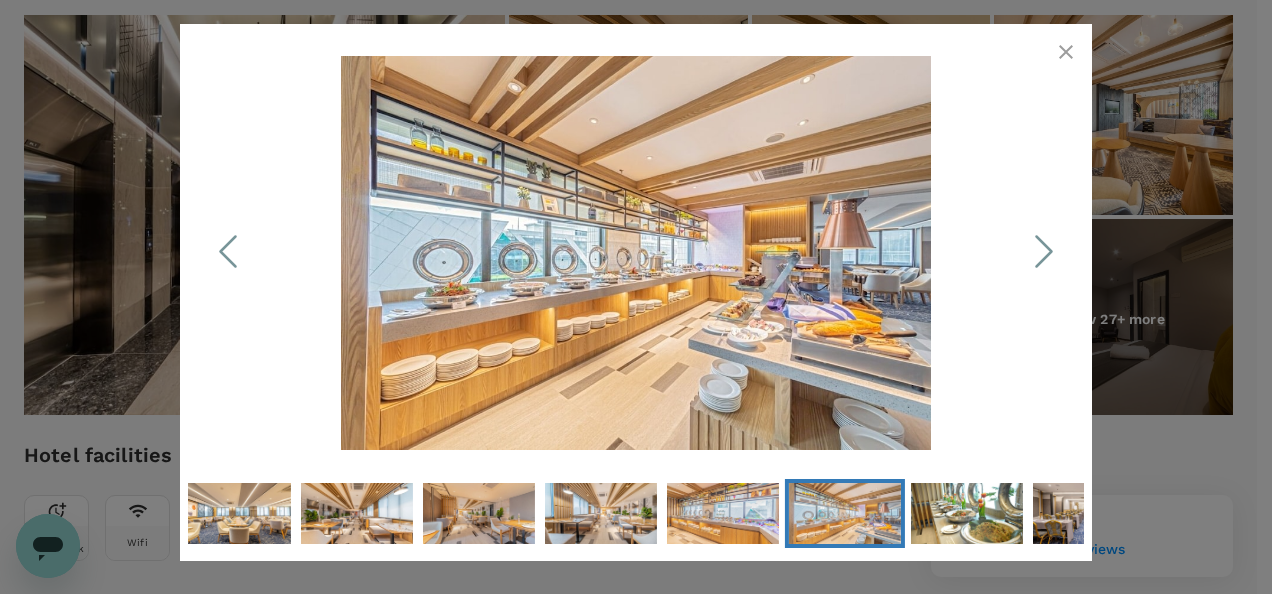 click 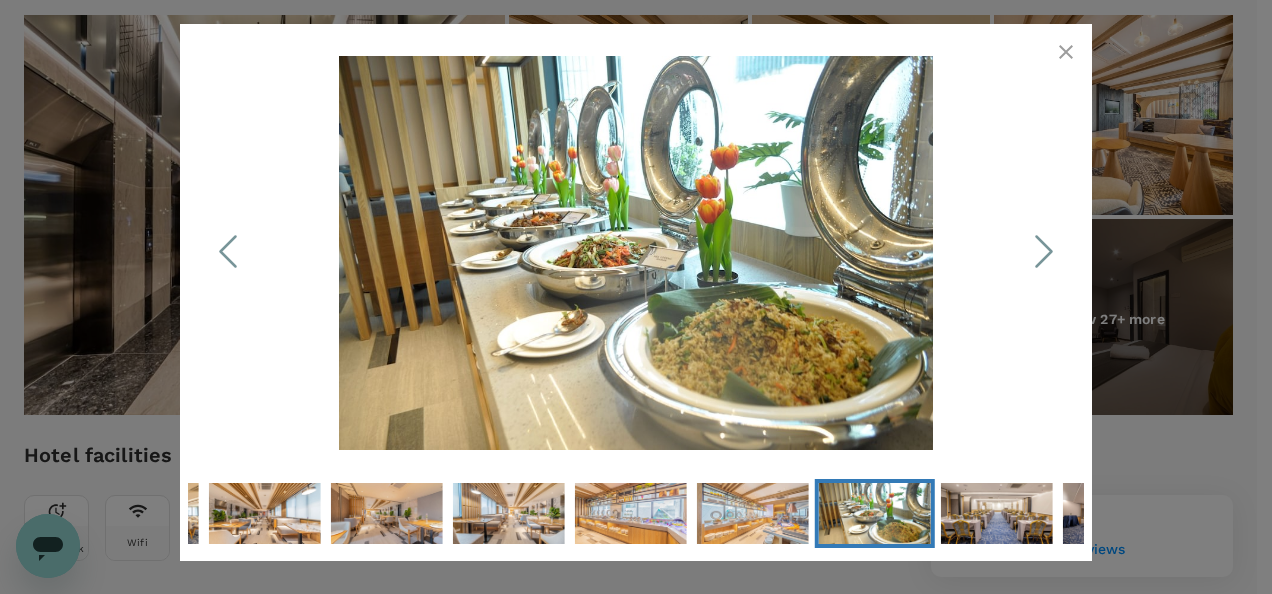 click 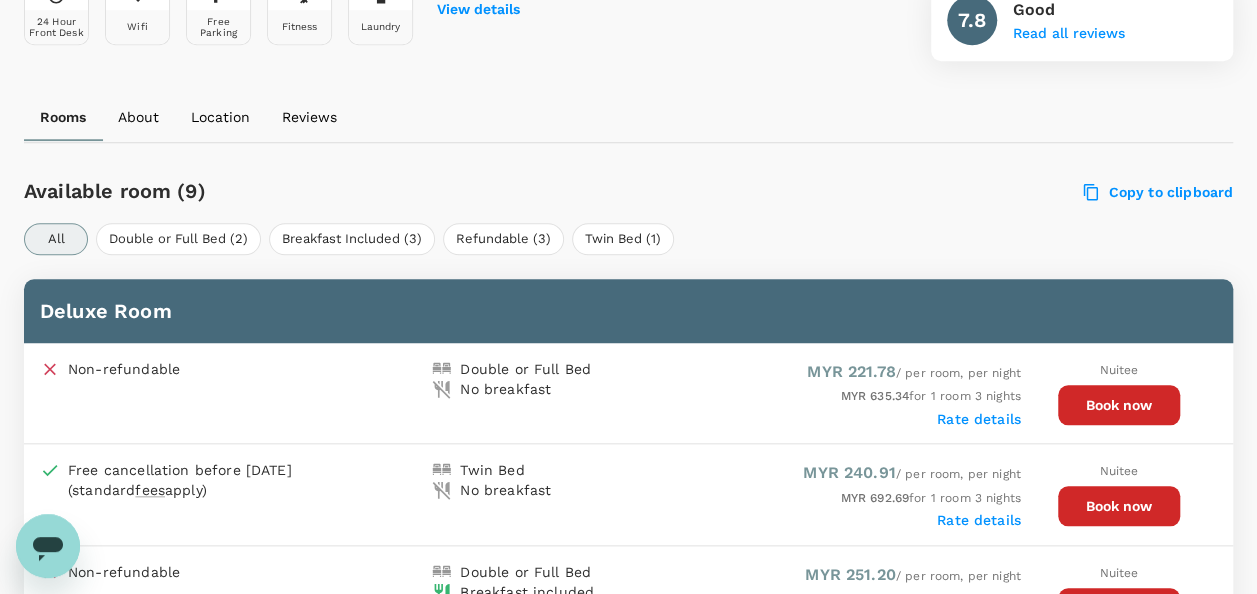 scroll, scrollTop: 900, scrollLeft: 0, axis: vertical 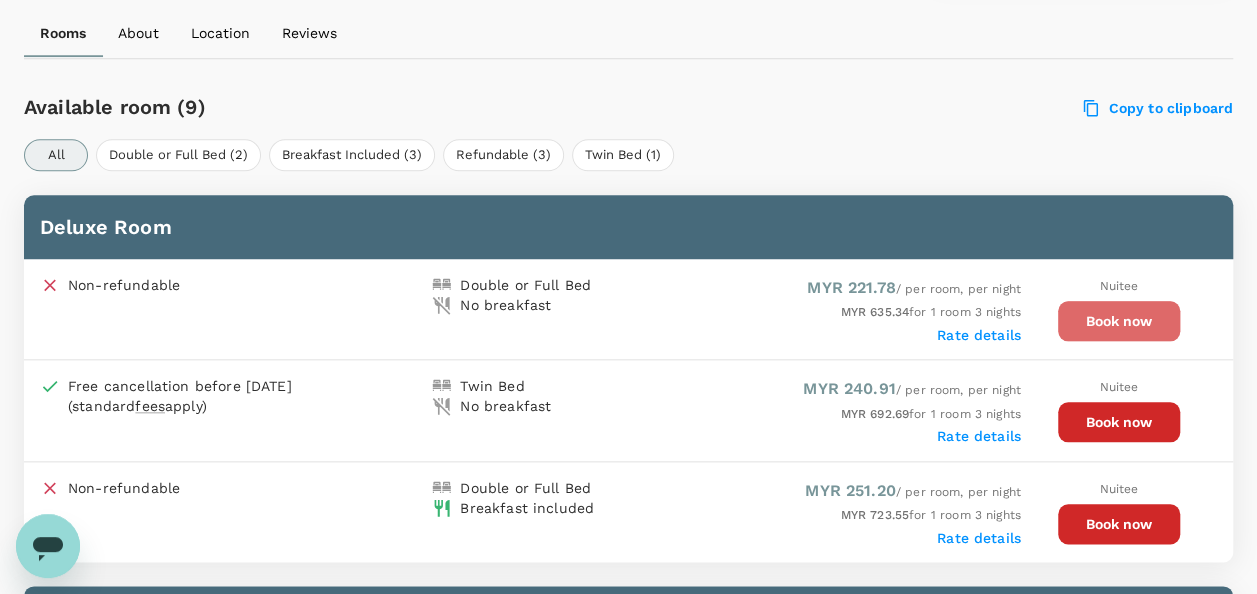 click on "Book now" at bounding box center [1119, 321] 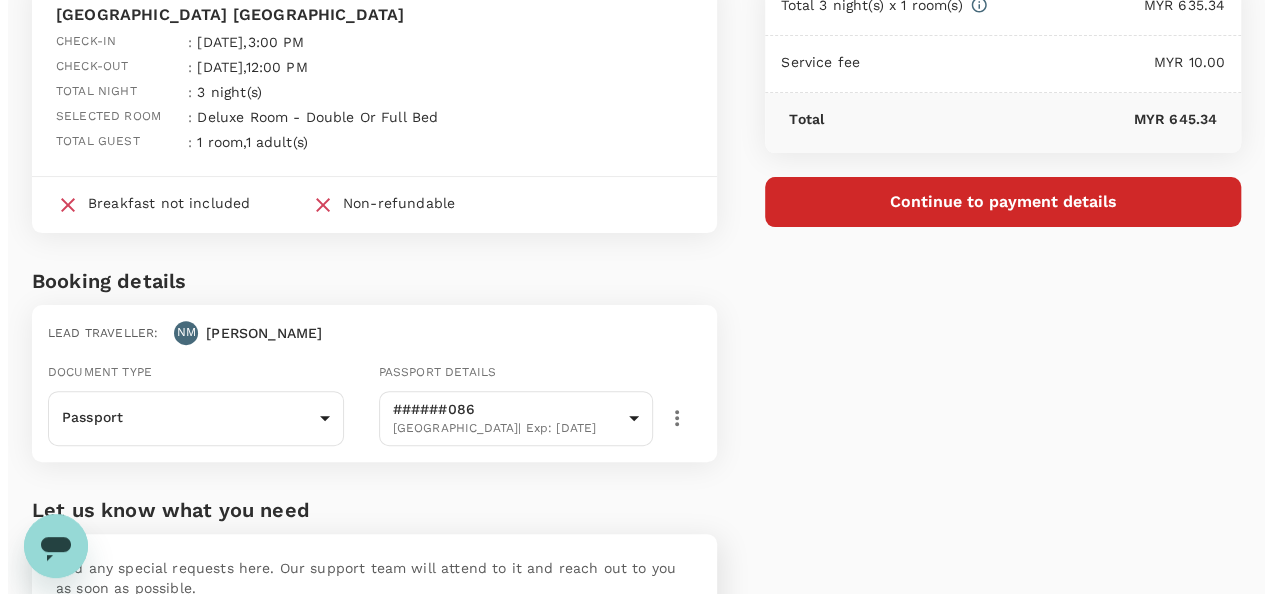 scroll, scrollTop: 52, scrollLeft: 0, axis: vertical 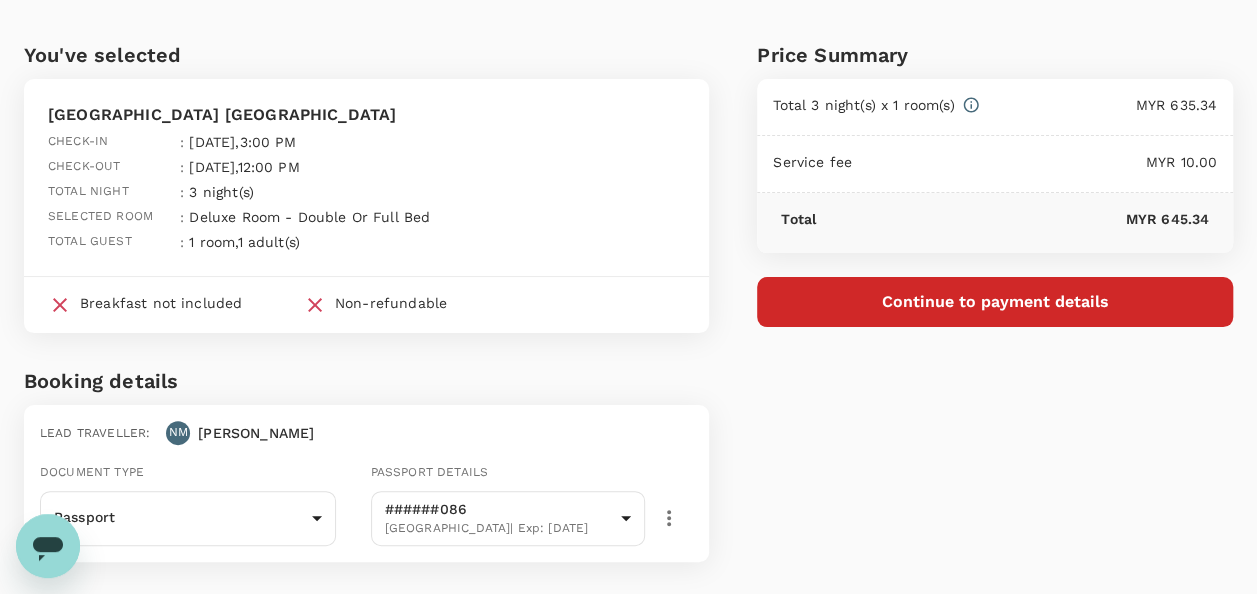 click on "Continue to payment details" at bounding box center (995, 302) 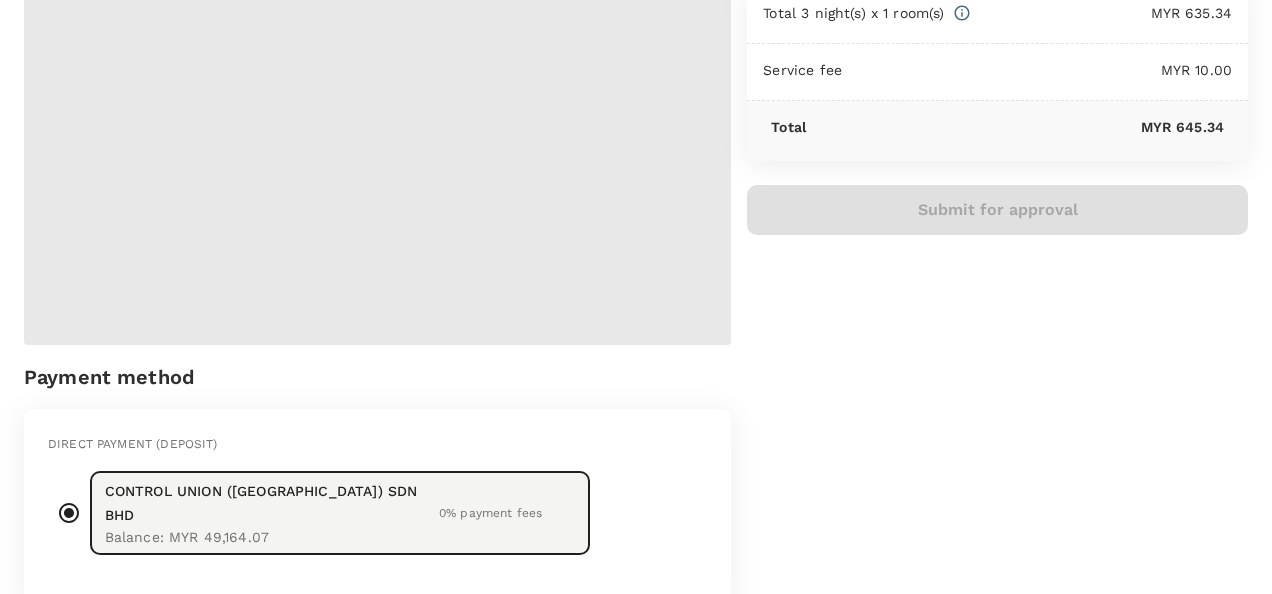 scroll, scrollTop: 0, scrollLeft: 0, axis: both 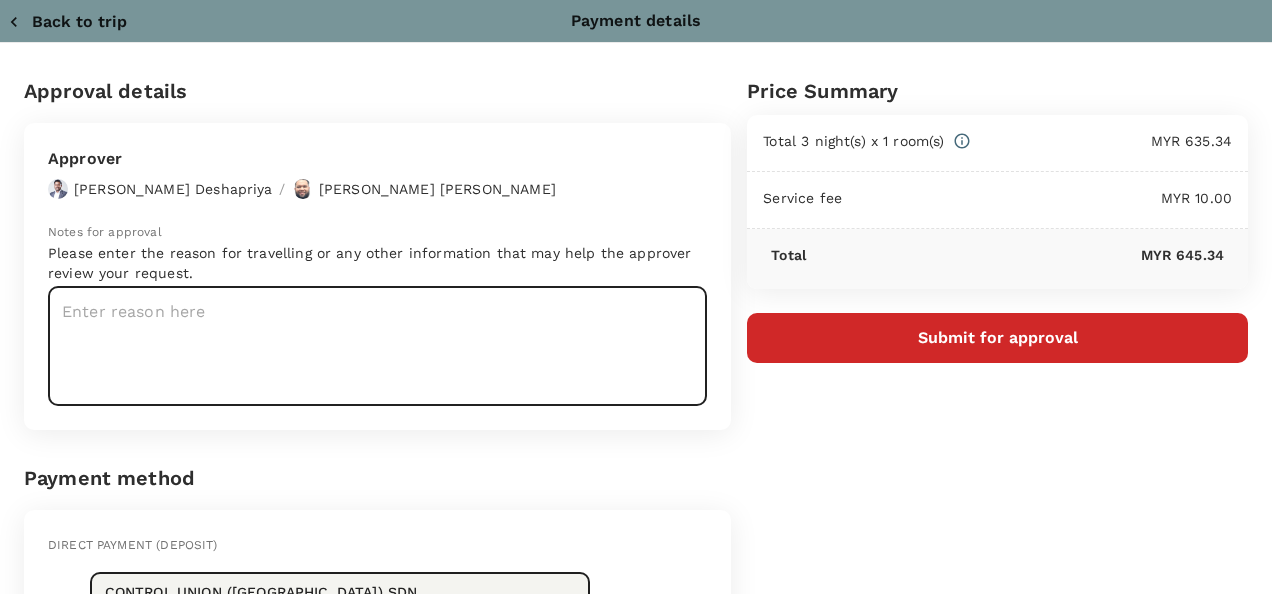 click at bounding box center (377, 346) 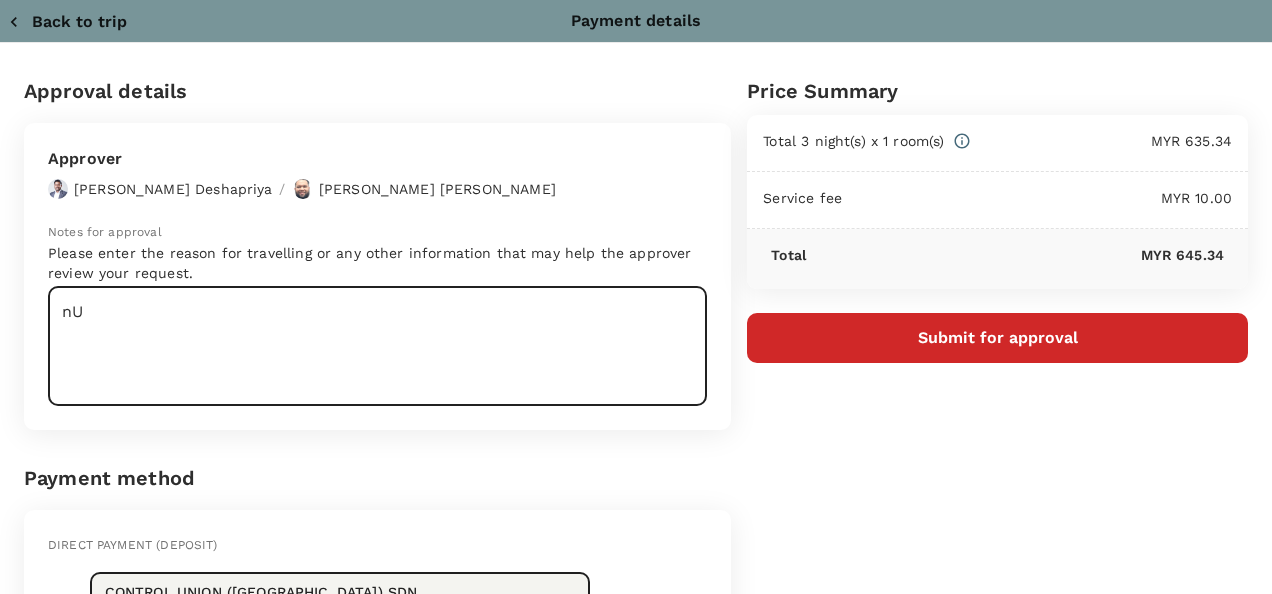 type on "n" 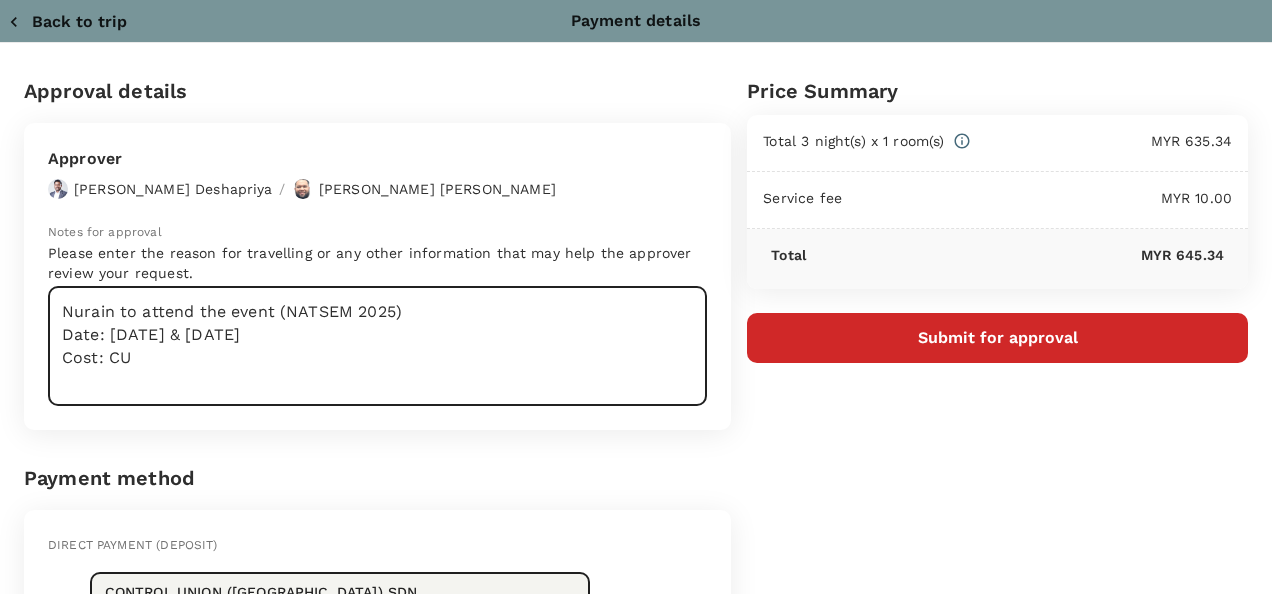 type on "Nurain to attend the event (NATSEM 2025)
Date: 14th & 15th July 2025
Cost: CU" 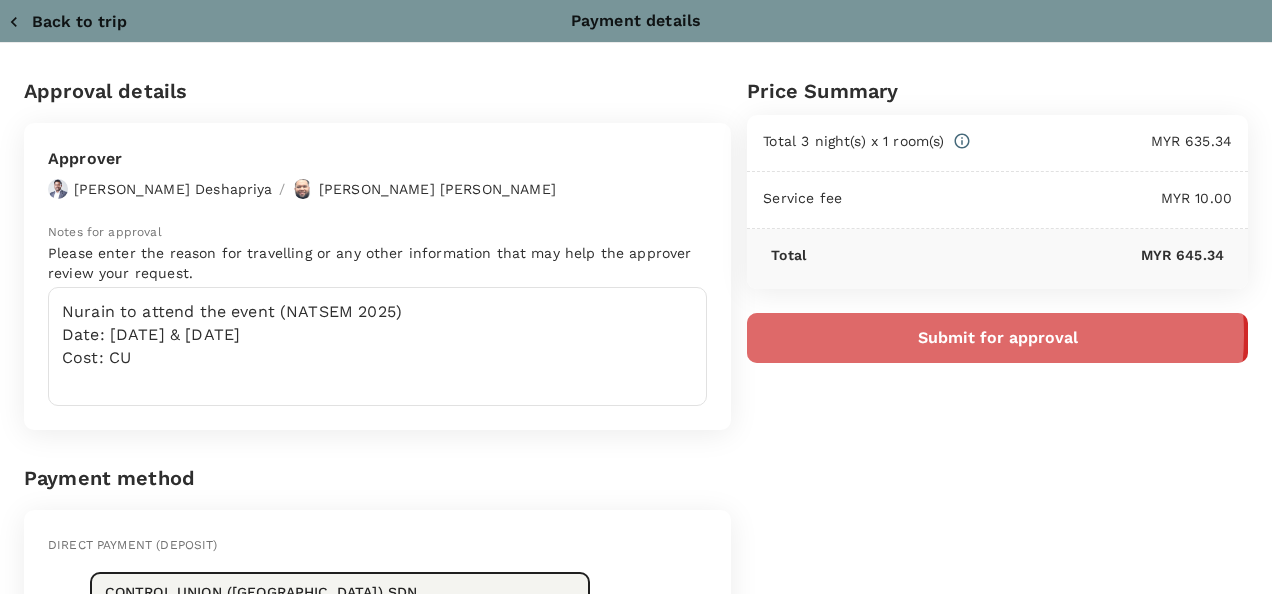 click on "Submit for approval" at bounding box center [997, 338] 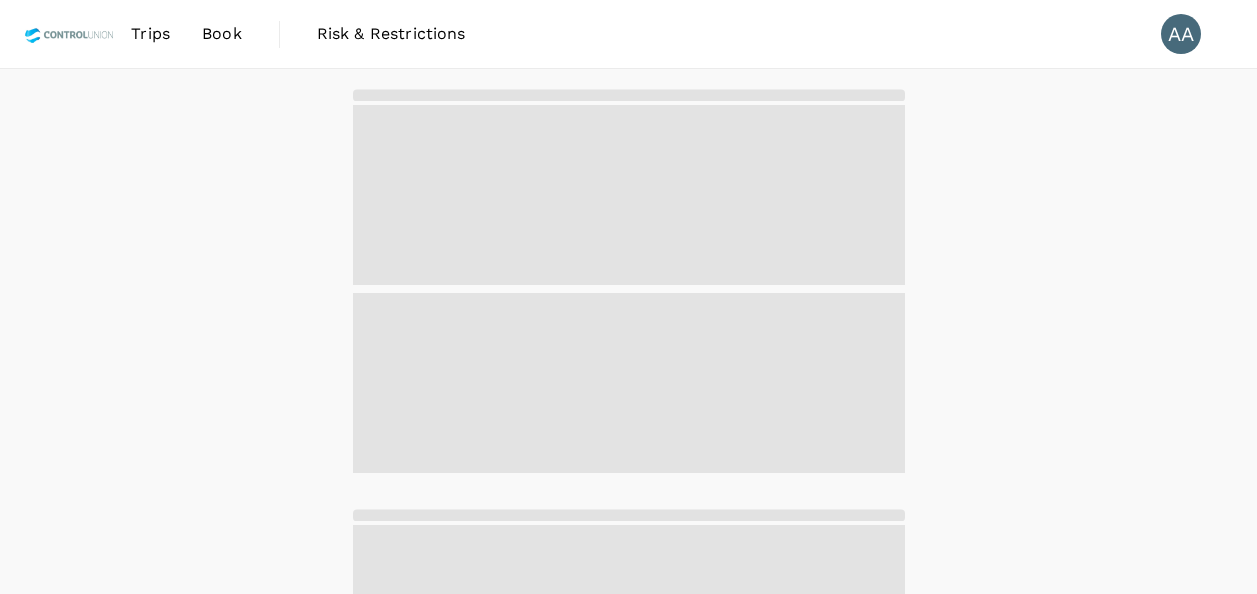 scroll, scrollTop: 0, scrollLeft: 0, axis: both 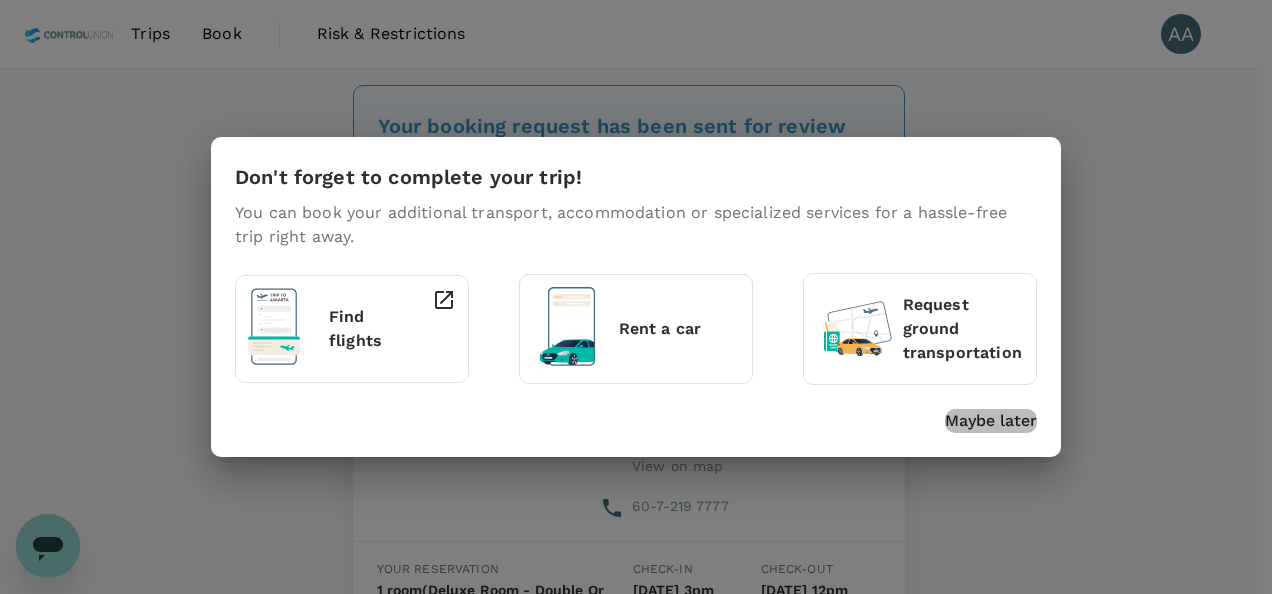click on "Maybe later" at bounding box center [991, 421] 